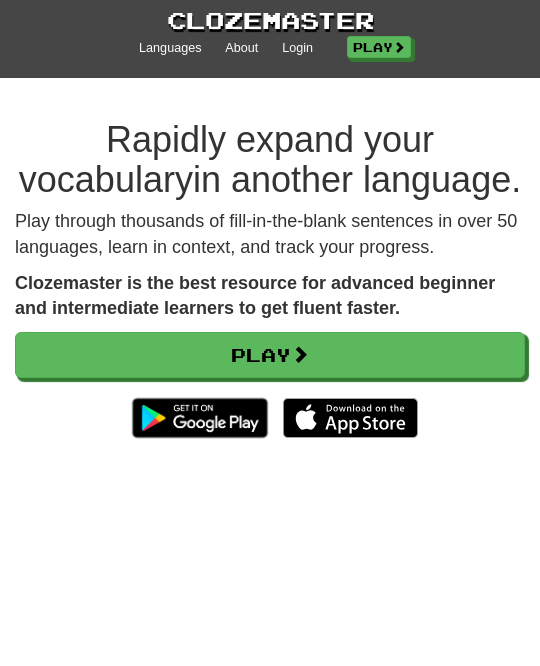 scroll, scrollTop: 0, scrollLeft: 0, axis: both 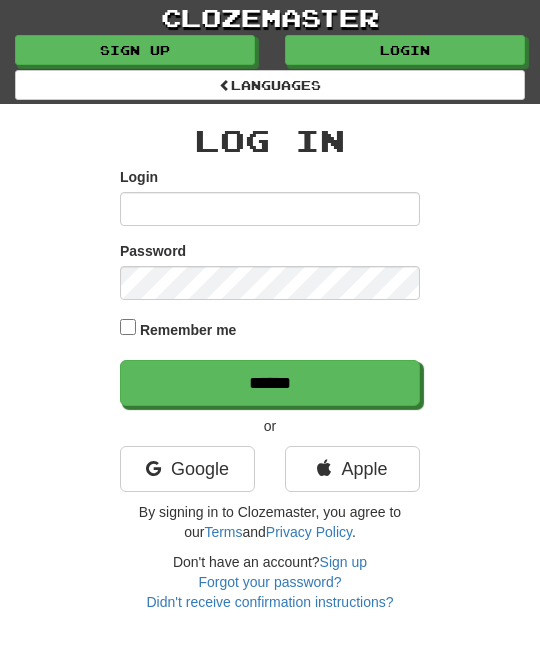 click on "Login" at bounding box center (270, 209) 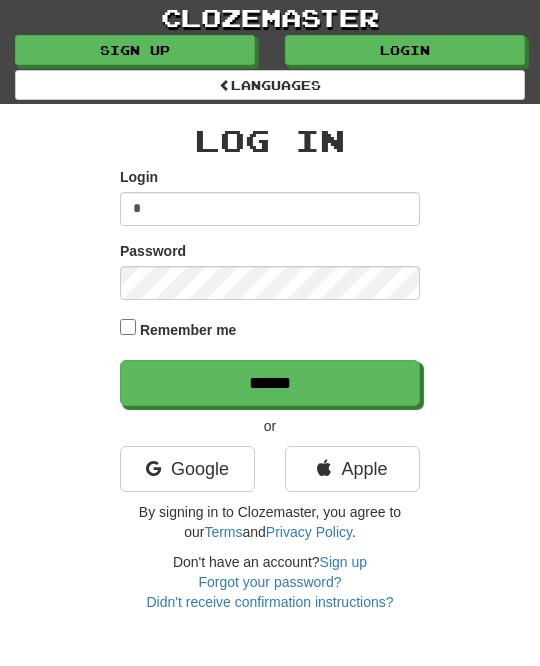 type 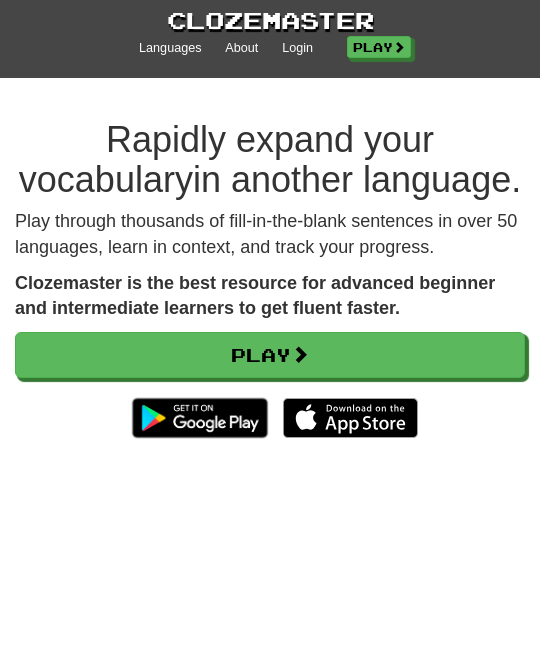 scroll, scrollTop: 0, scrollLeft: 0, axis: both 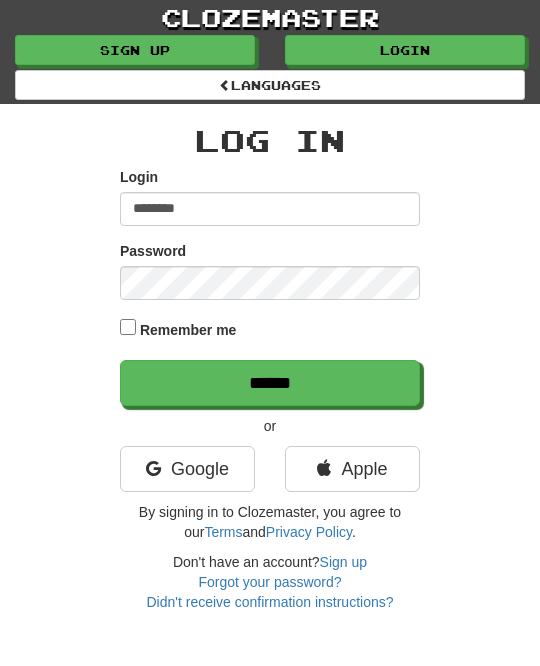 type on "********" 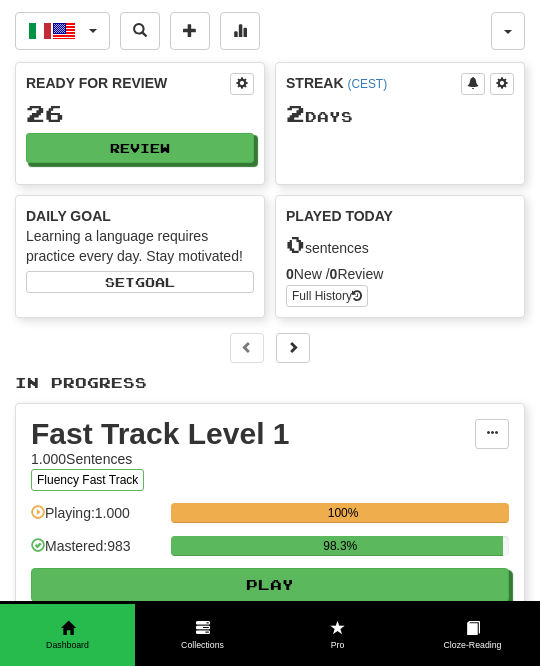 scroll, scrollTop: 0, scrollLeft: 0, axis: both 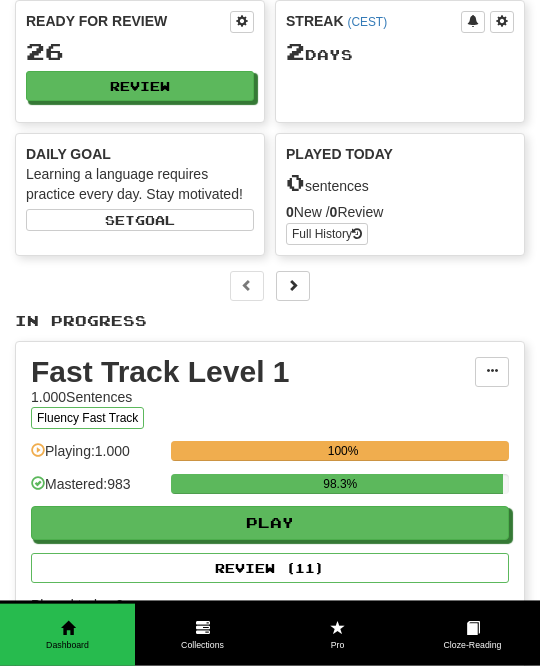 click on "Daily Goal Learning a language requires practice every day. Stay motivated! Set  a daily  goal" at bounding box center (140, 187) 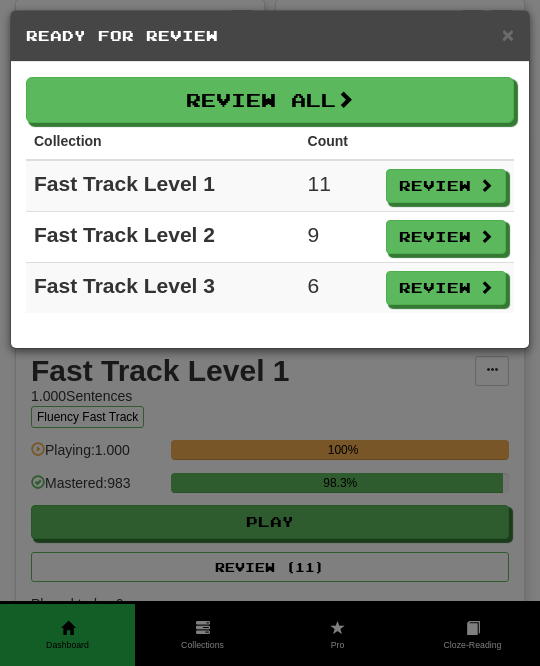 click on "Review All" at bounding box center [270, 100] 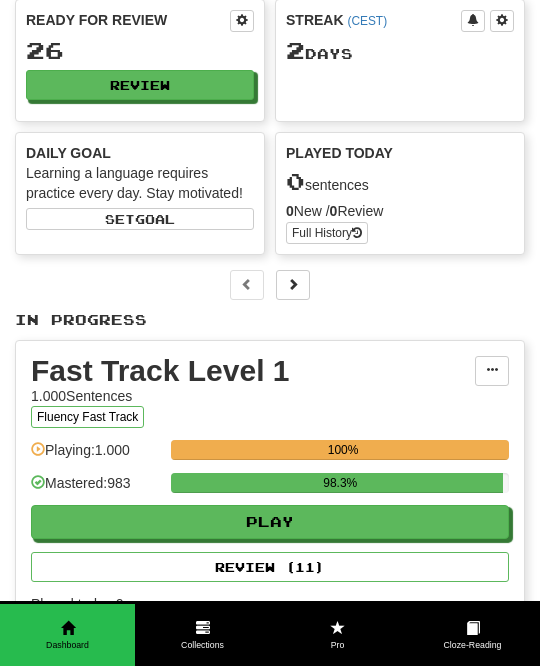 select on "**" 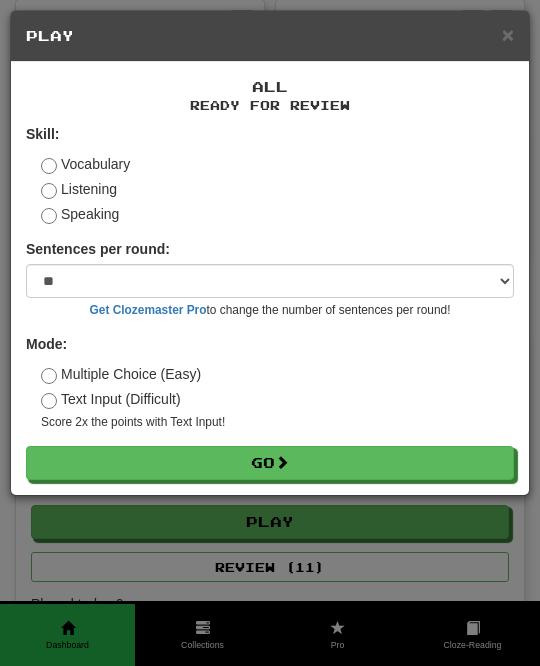 click on "Go" at bounding box center (270, 463) 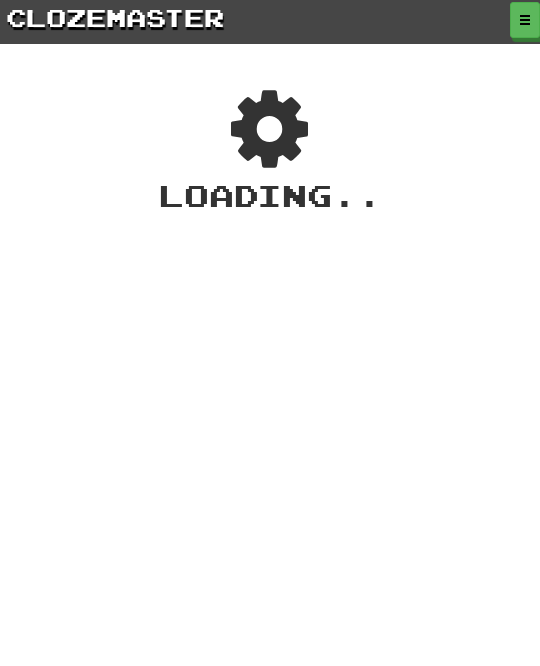 scroll, scrollTop: 0, scrollLeft: 0, axis: both 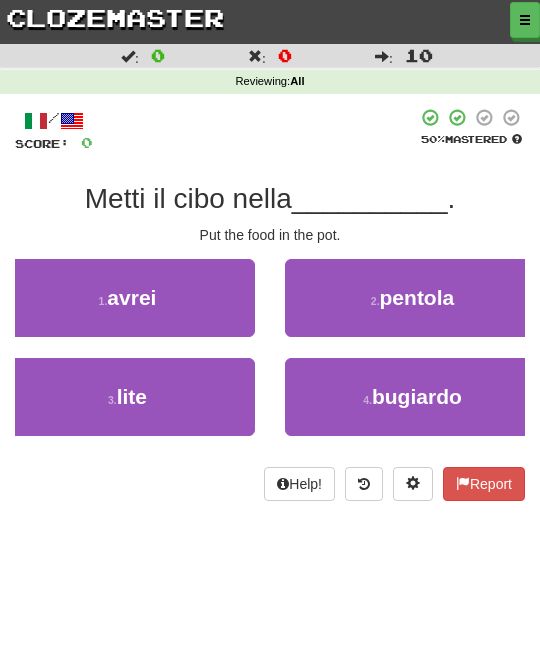 click on "2 .  pentola" at bounding box center (412, 298) 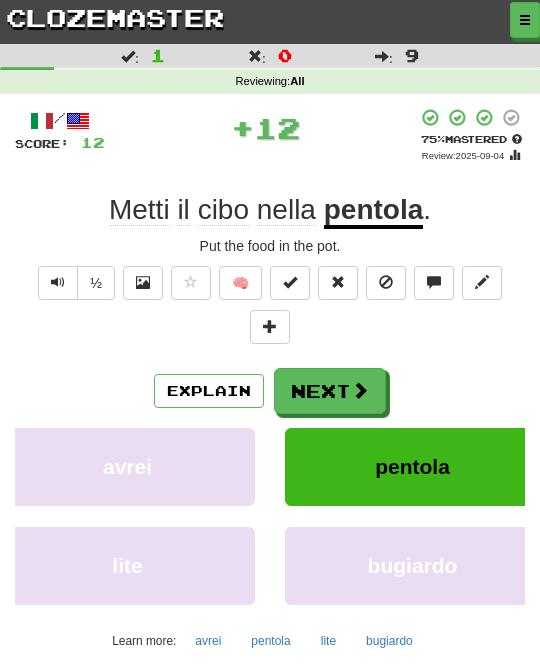 click on "Next" at bounding box center [330, 391] 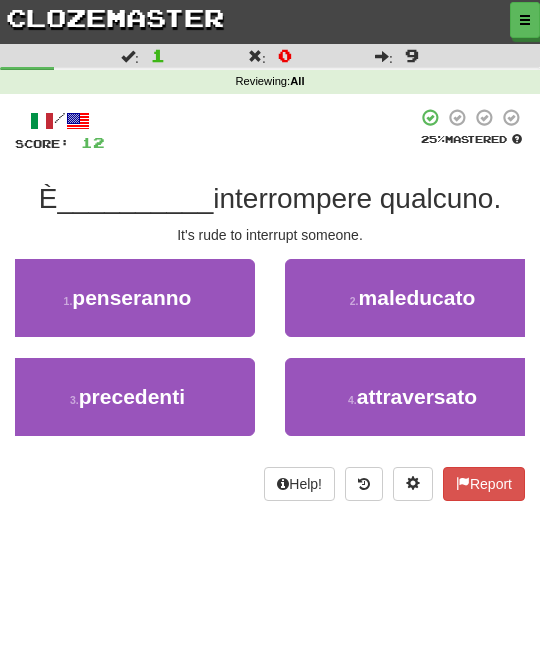 click on "2 .  maleducato" at bounding box center [412, 298] 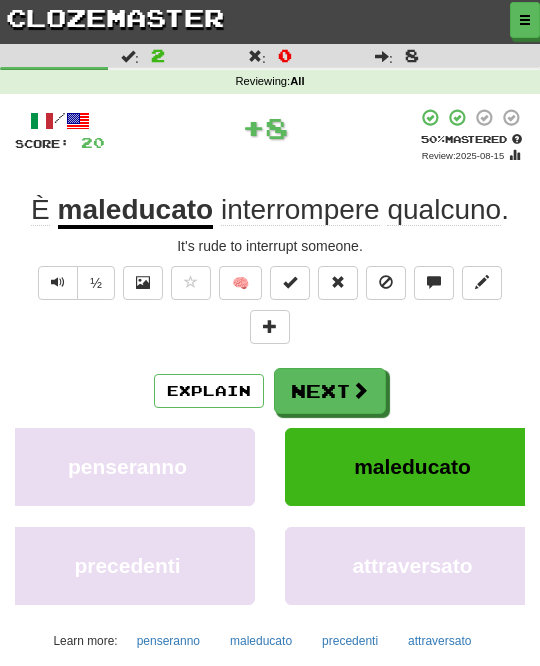 click on "Next" at bounding box center [330, 391] 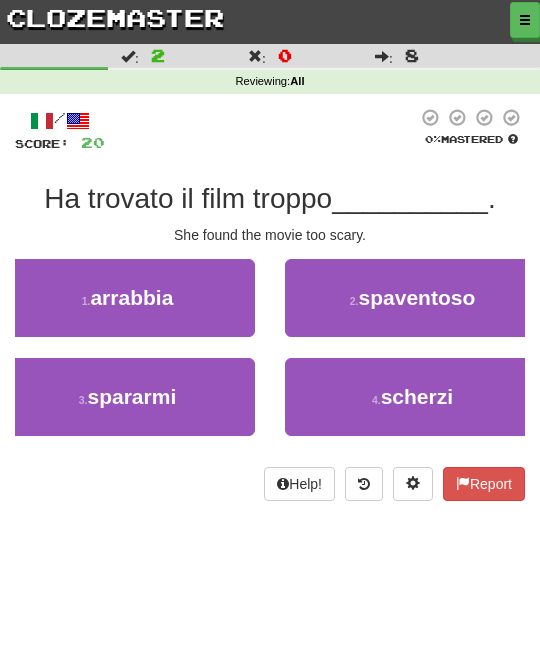click on "1 .  arrabbia" at bounding box center [127, 298] 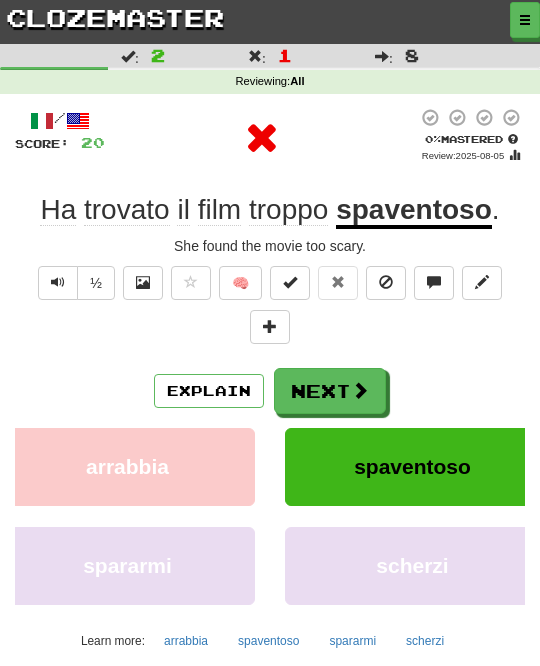 click on "Next" at bounding box center [330, 391] 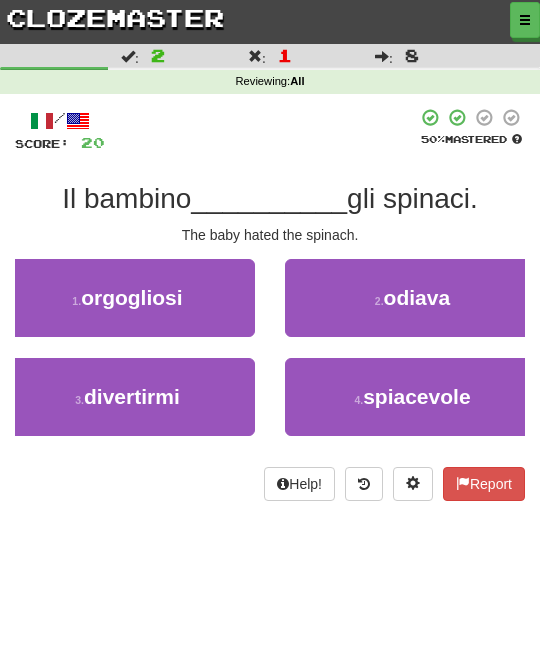 click on "2 .  odiava" at bounding box center [412, 298] 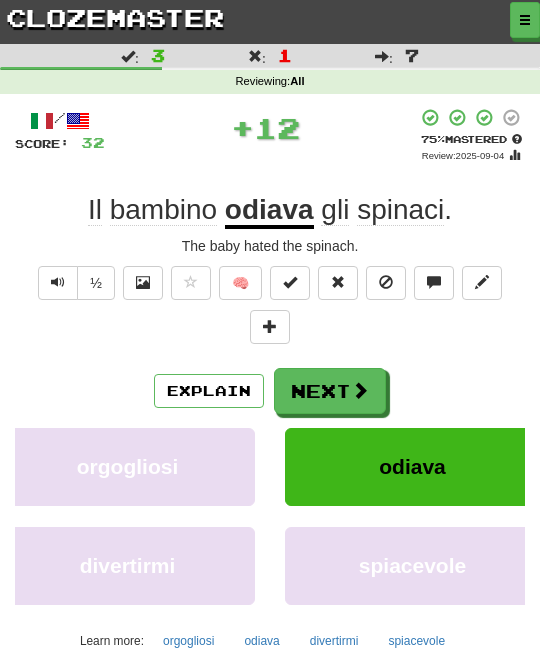 click at bounding box center (360, 390) 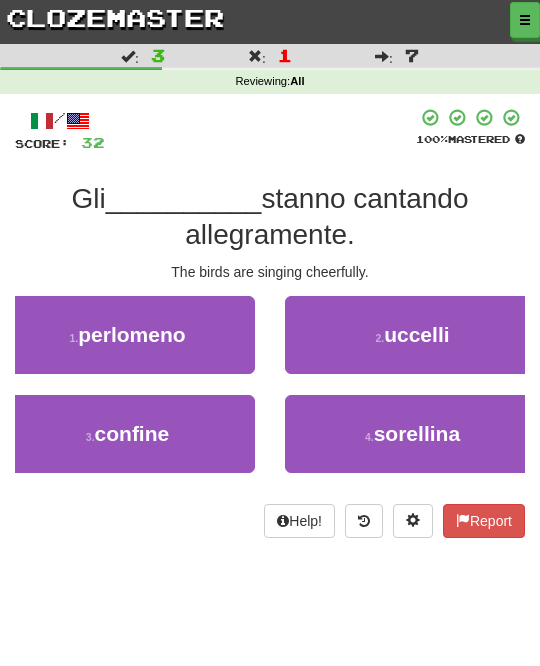 click on "uccelli" at bounding box center [416, 334] 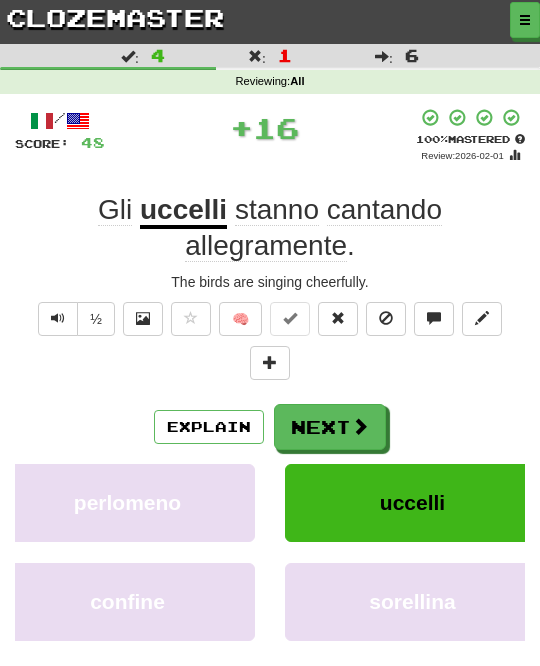click on "Next" at bounding box center [330, 427] 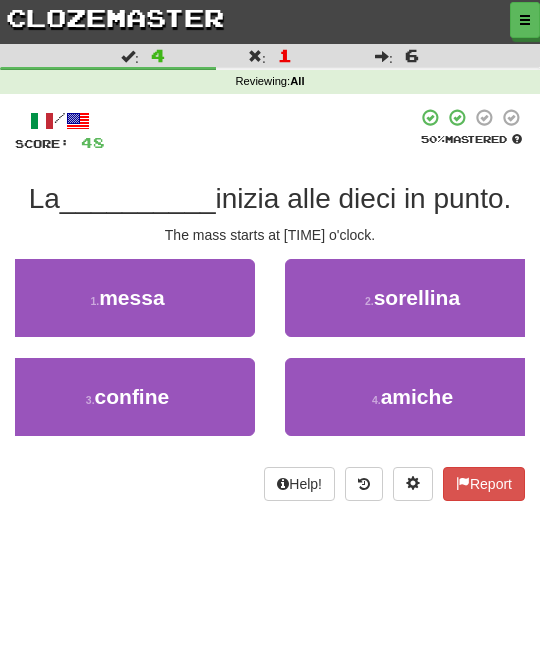 click on "1 .  messa" at bounding box center (127, 298) 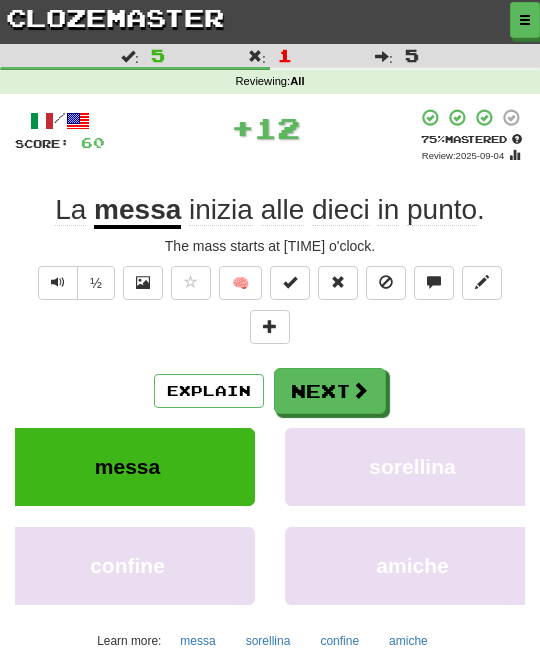 click at bounding box center (360, 390) 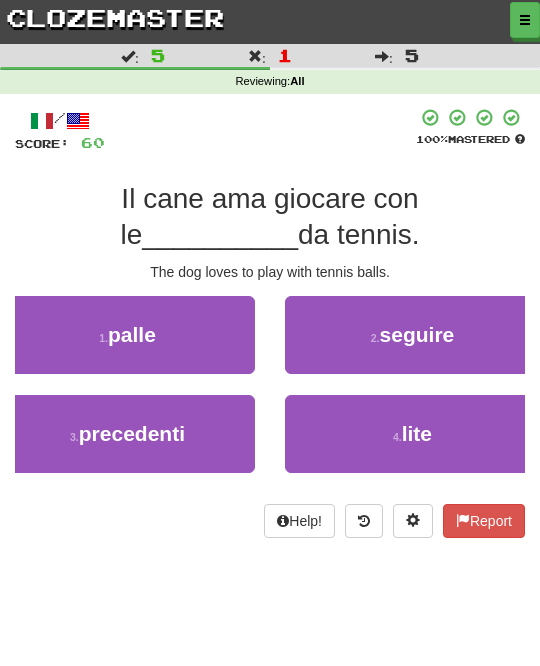 click on "1 .  palle" at bounding box center (127, 335) 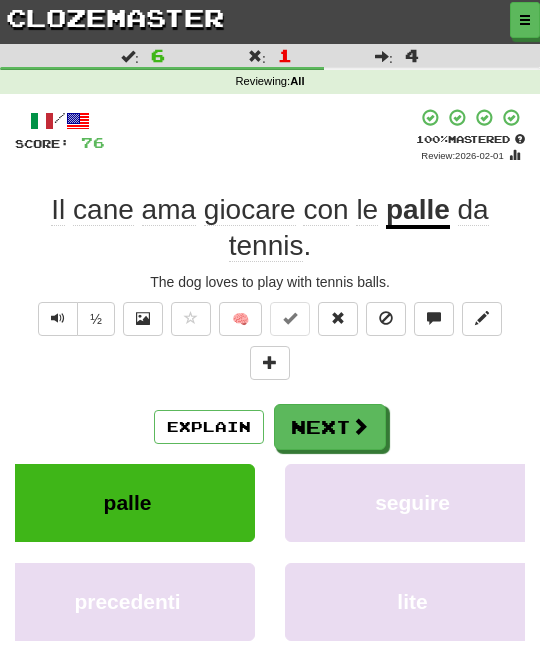 click at bounding box center [360, 426] 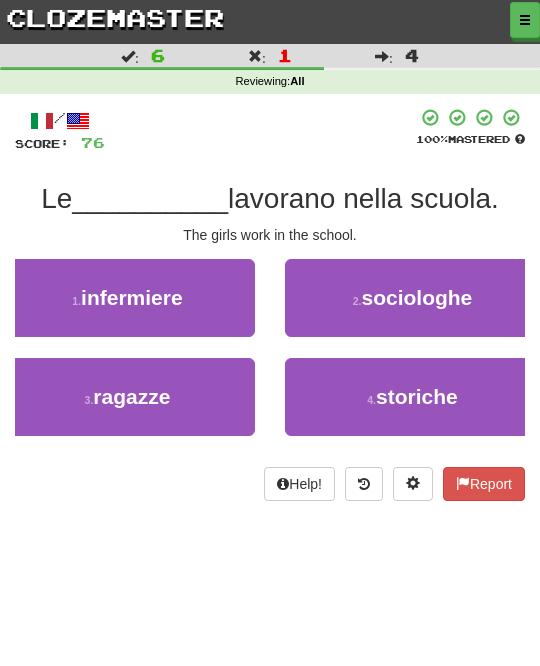 click on "3 .  ragazze" at bounding box center [127, 397] 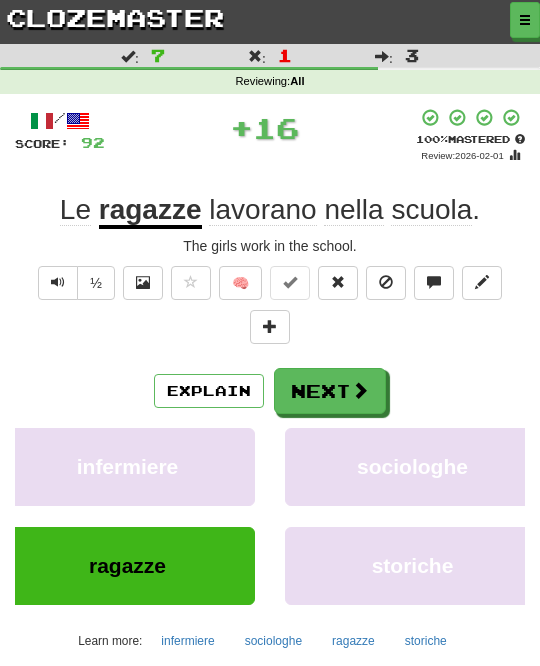 click at bounding box center (360, 390) 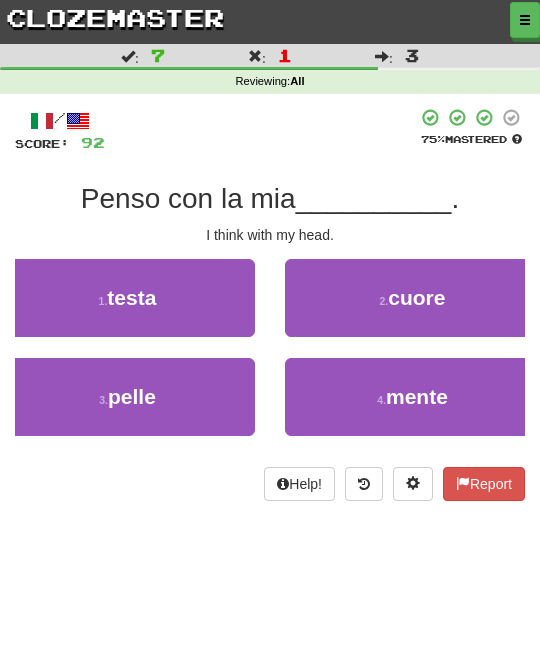 click on "1 .  testa" at bounding box center (127, 298) 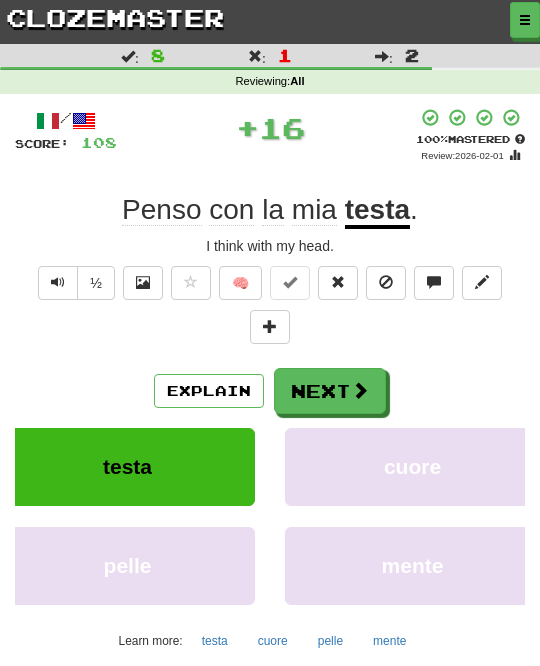 click at bounding box center (360, 390) 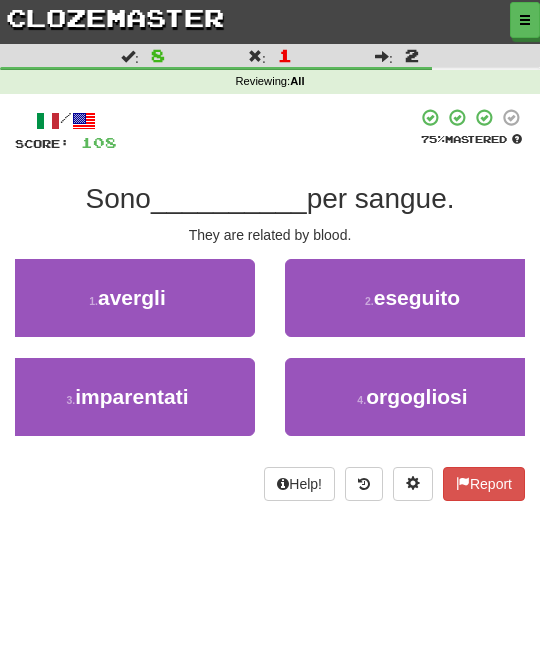 click on "3 .  imparentati" at bounding box center (127, 397) 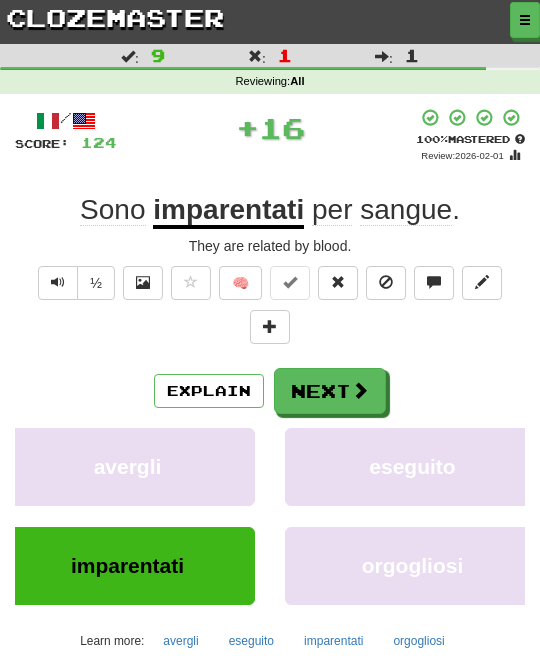 click on "Next" at bounding box center (330, 391) 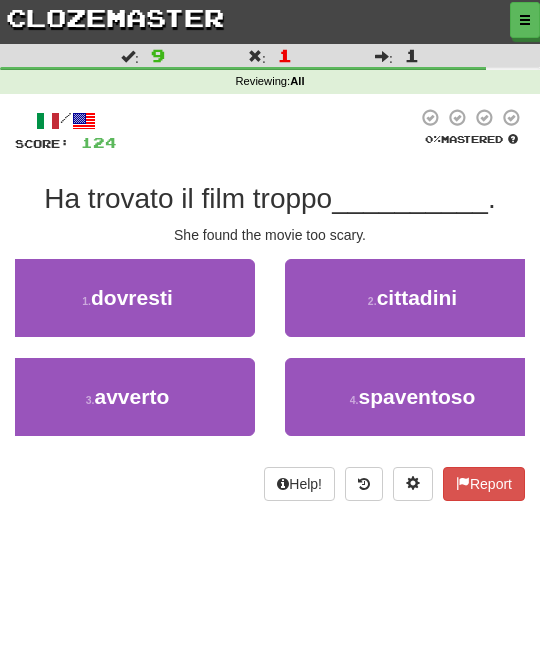 click on "spaventoso" at bounding box center [417, 396] 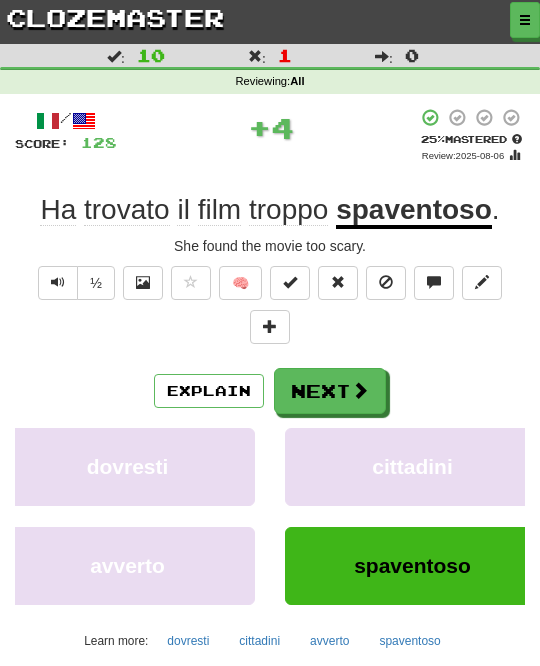 click at bounding box center (360, 390) 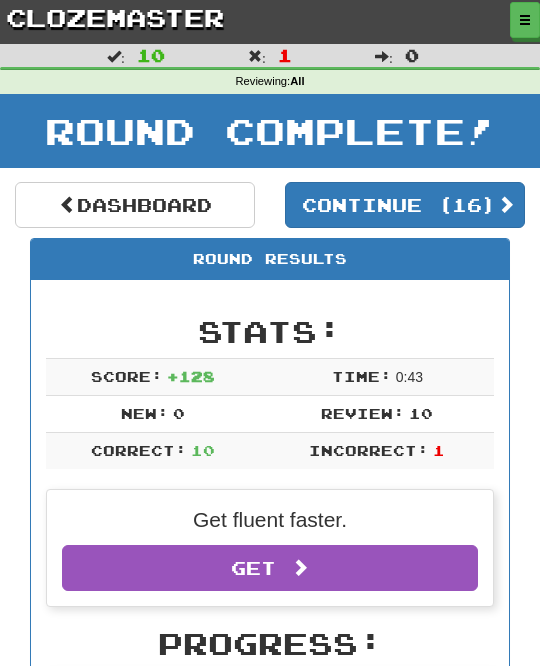 click on "Continue ( 16 )" at bounding box center (405, 205) 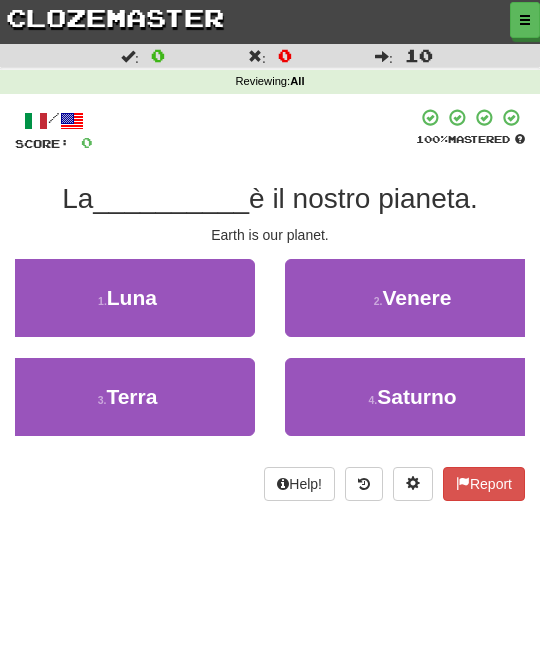 click on "/  Score:   0 100 %  Mastered La  __________  è il nostro pianeta. Earth is our planet. 1 .  Luna 2 .  Venere 3 .  Terra 4 .  Saturno  Help!  Report" at bounding box center [270, 311] 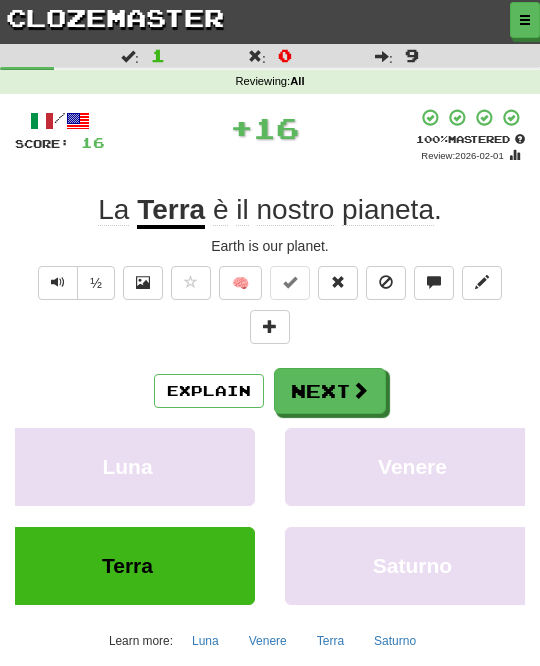 click at bounding box center (360, 390) 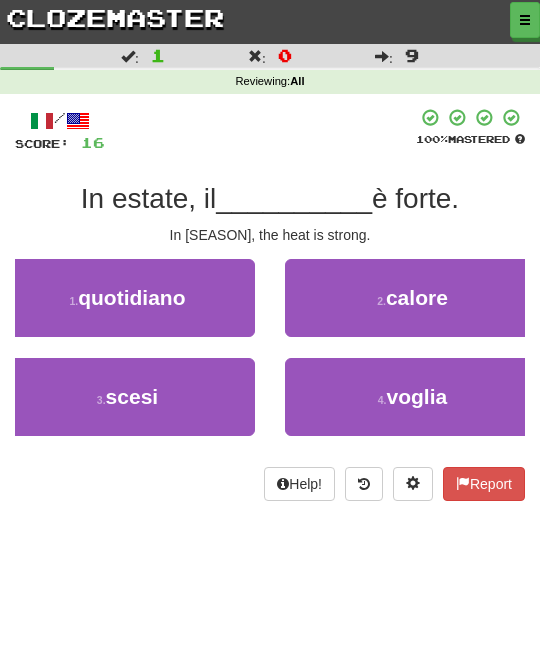 click on "2 .  calore" at bounding box center [412, 298] 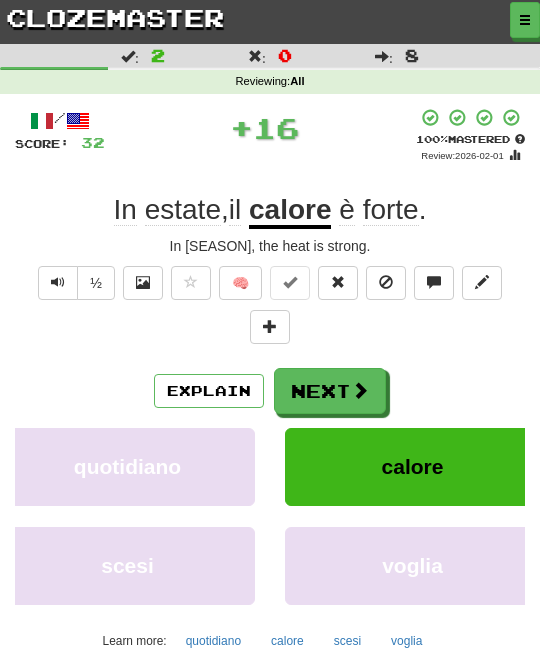 click on "Next" at bounding box center (330, 391) 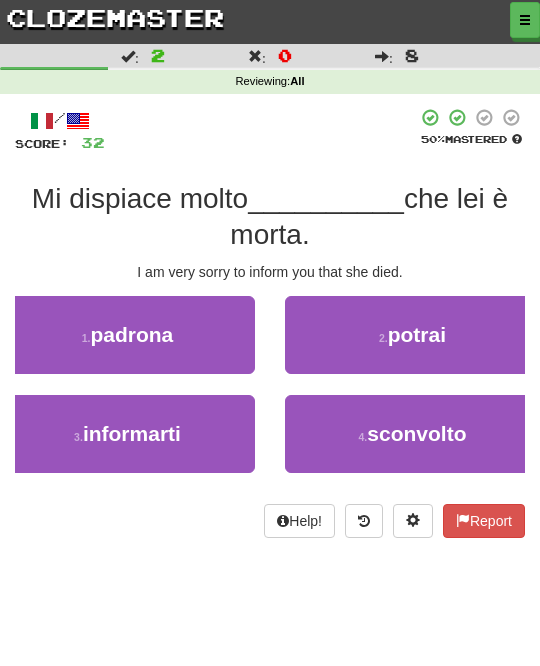 click on "3 .  informarti" at bounding box center [127, 434] 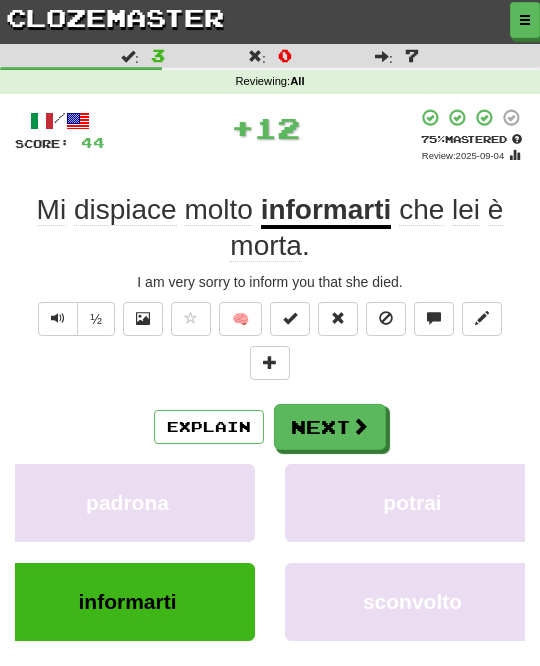 click on "Next" at bounding box center (330, 427) 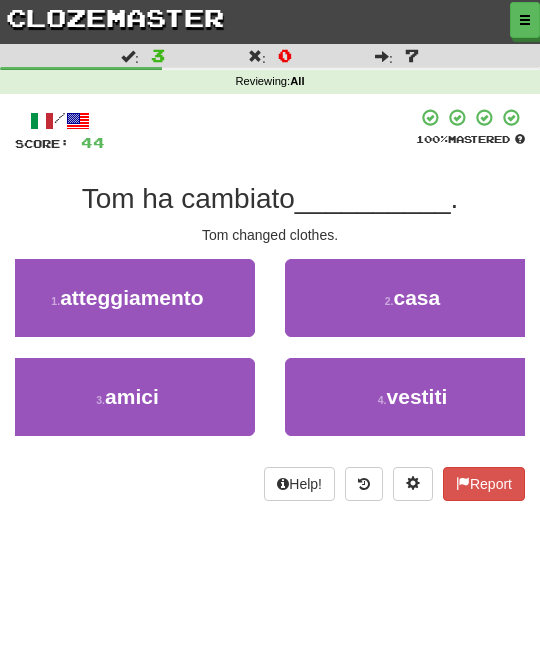 click on "4 .  vestiti" at bounding box center [412, 397] 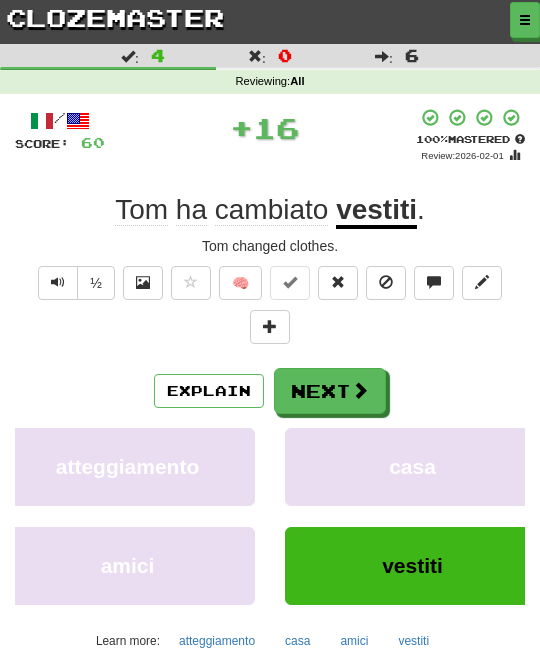 click on "Next" at bounding box center (330, 391) 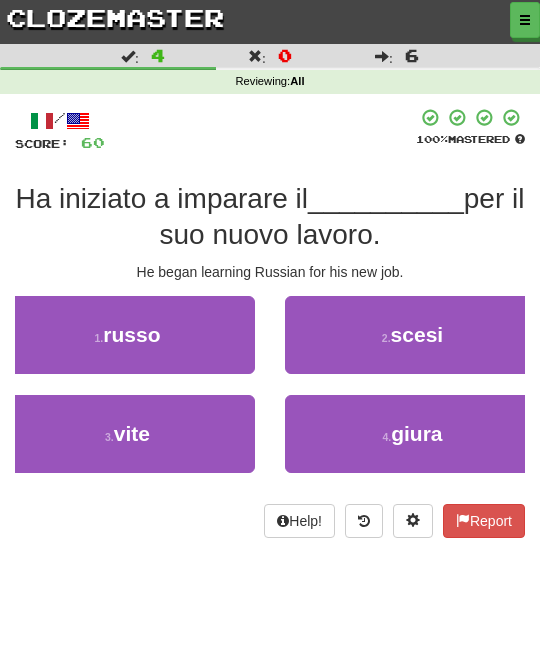 click on "1 .  russo" at bounding box center (127, 335) 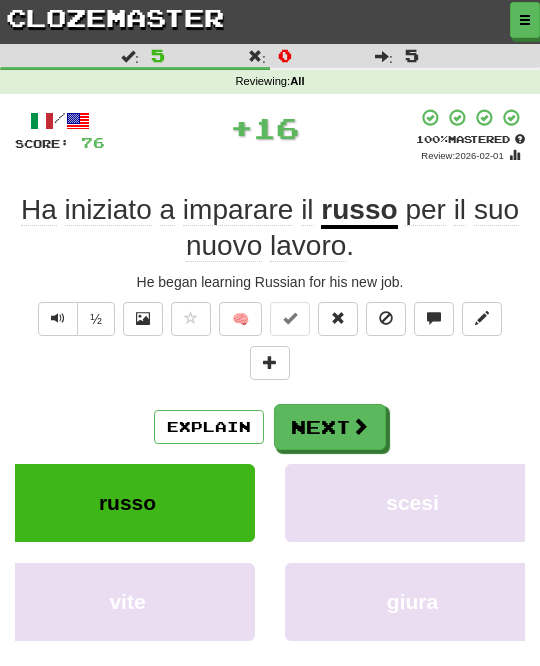 click at bounding box center (360, 426) 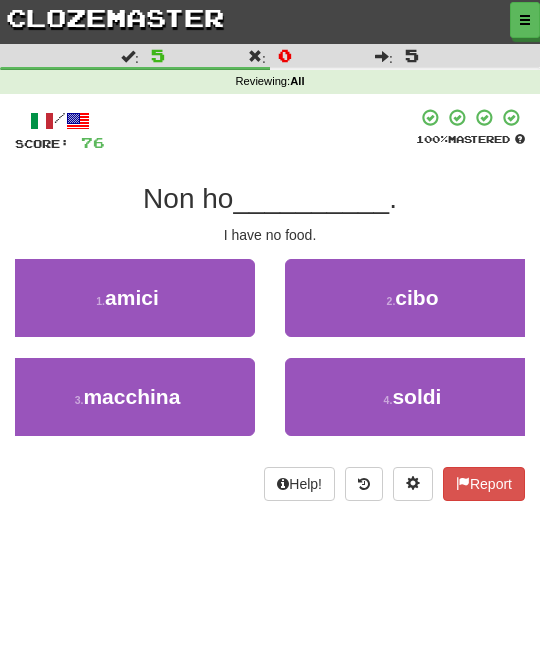 click on "2 .  cibo" at bounding box center (412, 298) 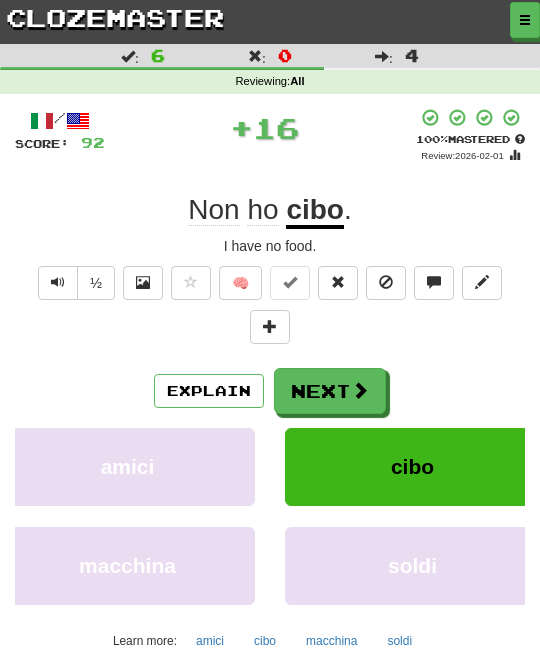 click on "Next" at bounding box center [330, 391] 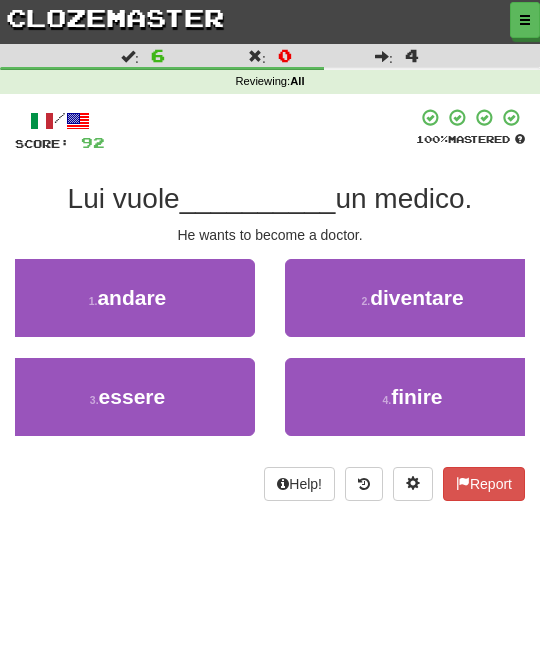 click on "2 .  diventare" at bounding box center [412, 298] 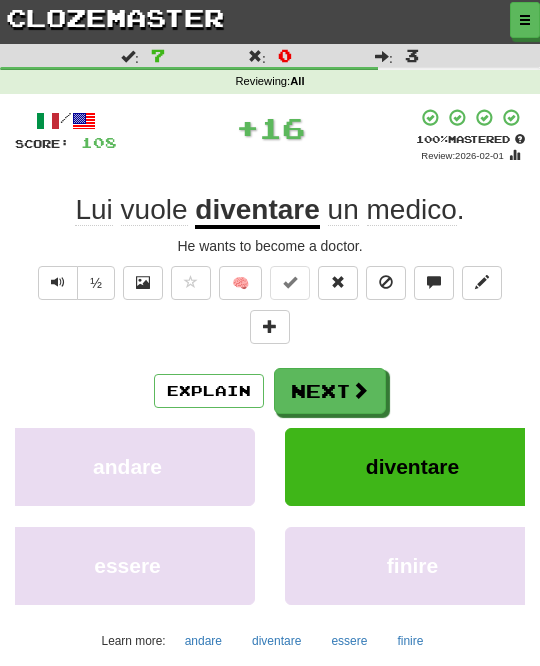 click on "Next" at bounding box center [330, 391] 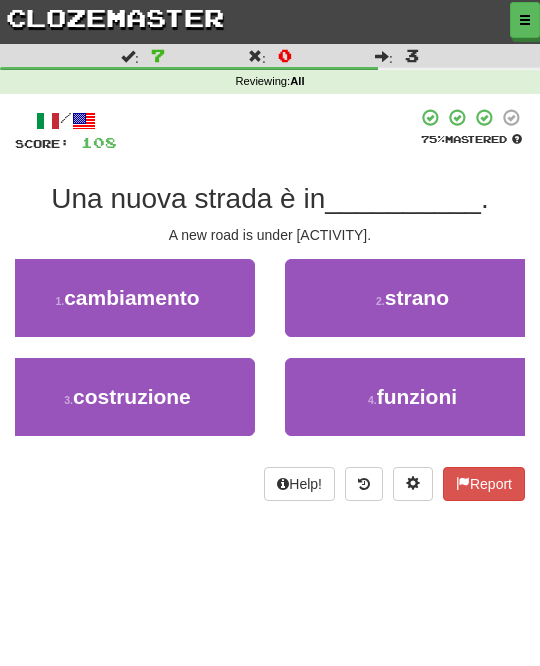 click on "3 .  costruzione" at bounding box center (127, 397) 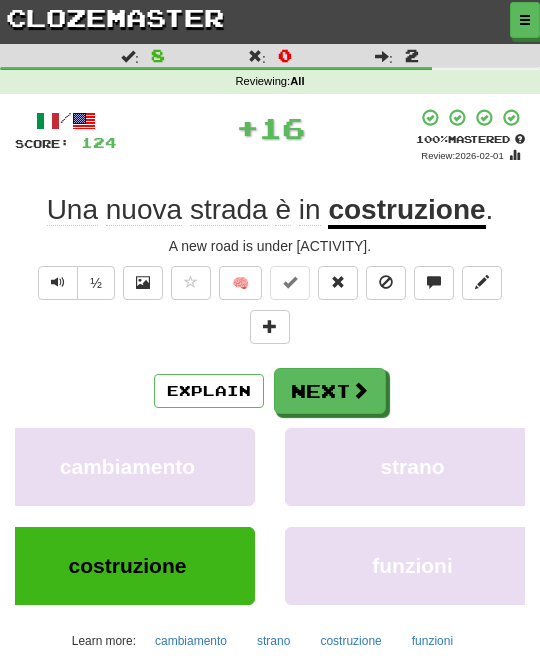 click on "Next" at bounding box center (330, 391) 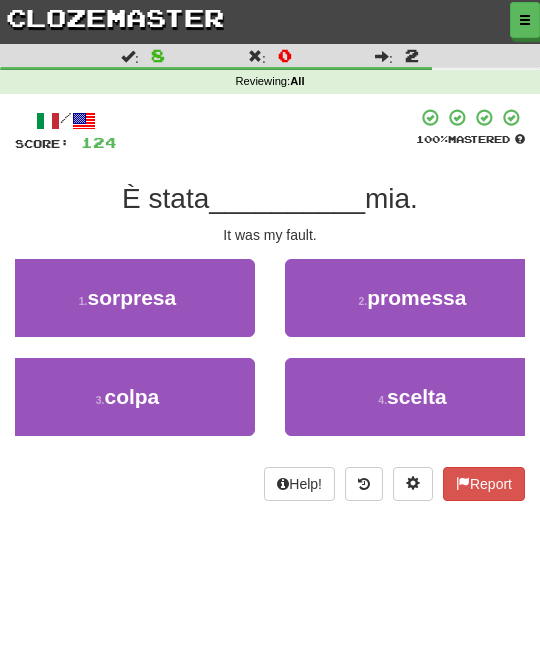 click on "3 .  colpa" at bounding box center (127, 397) 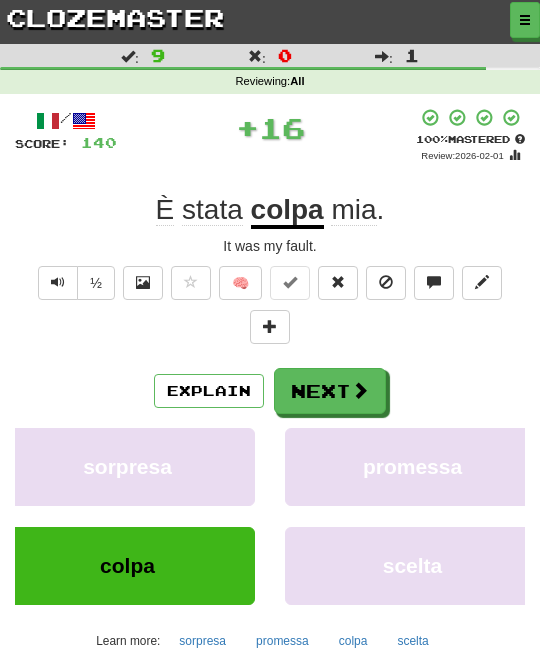 click at bounding box center [360, 390] 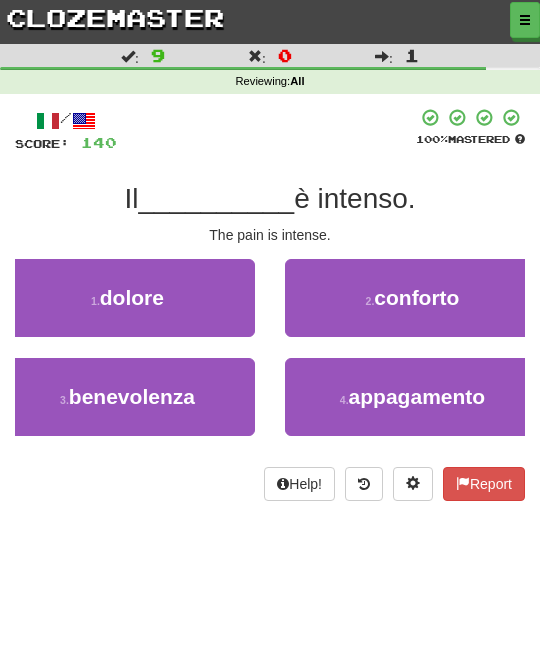 click on "1 .  dolore" at bounding box center (127, 298) 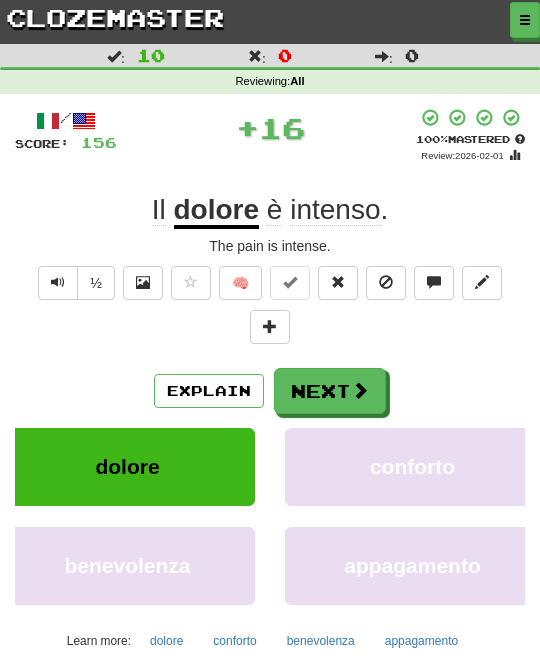 click at bounding box center (360, 390) 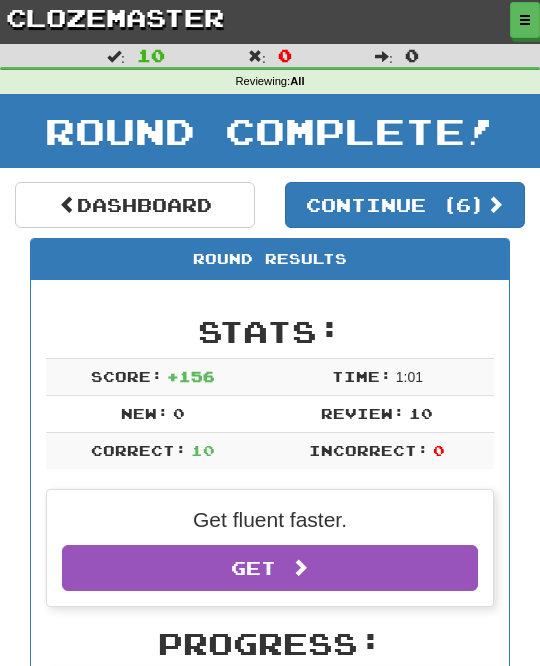 click at bounding box center [495, 204] 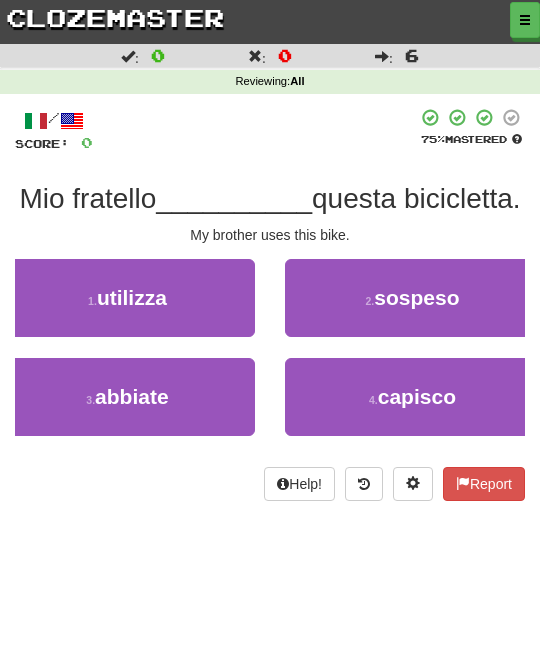 click on "1 .  utilizza" at bounding box center (127, 298) 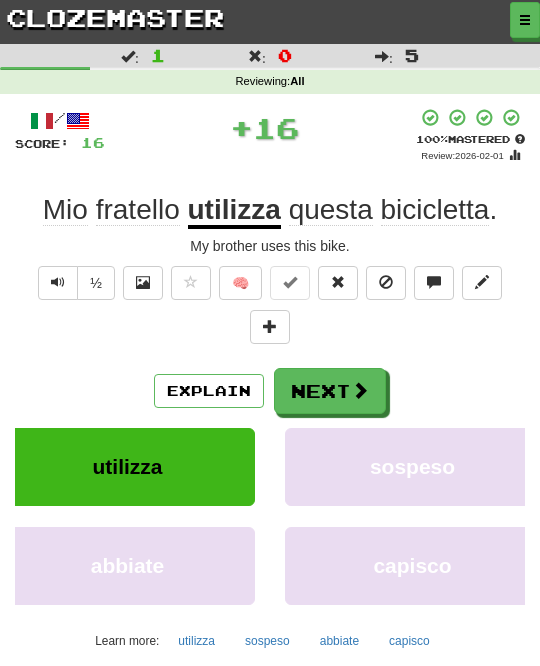 click on "Next" at bounding box center (330, 391) 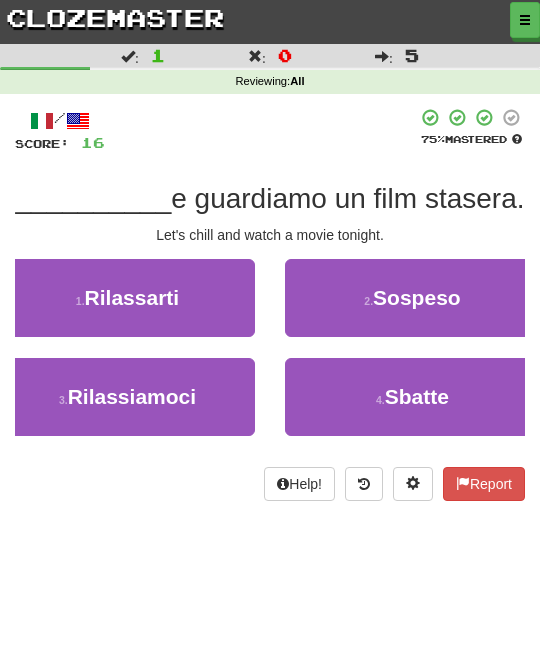 click on "3 .  Rilassiamoci" at bounding box center (127, 397) 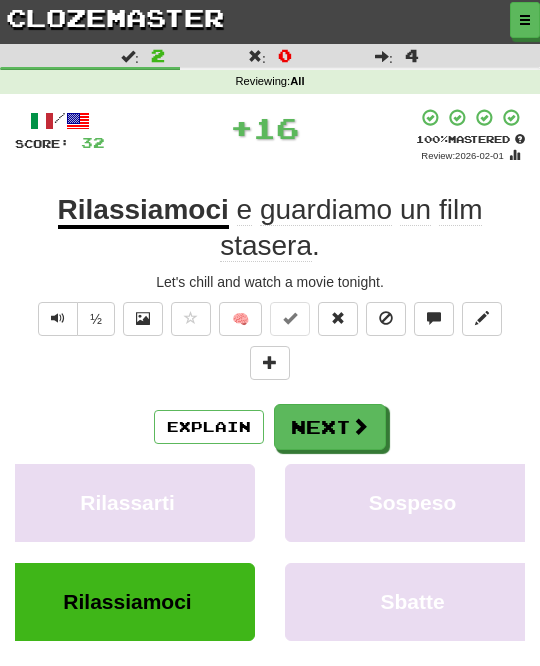 click on "Next" at bounding box center (330, 427) 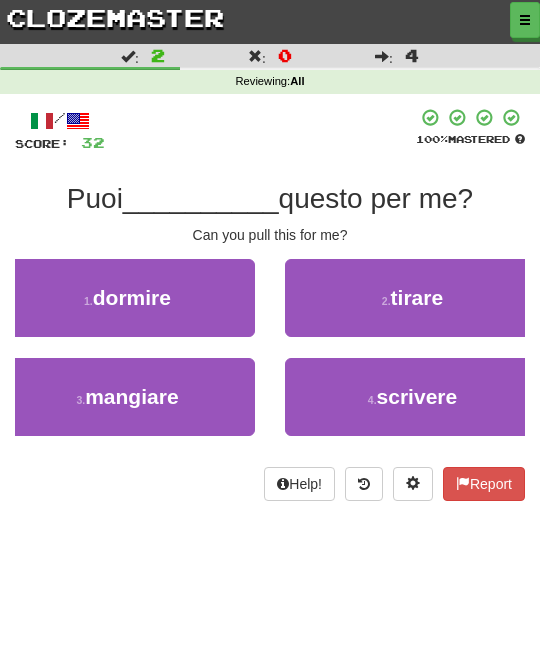 click on "2 .  tirare" at bounding box center [412, 298] 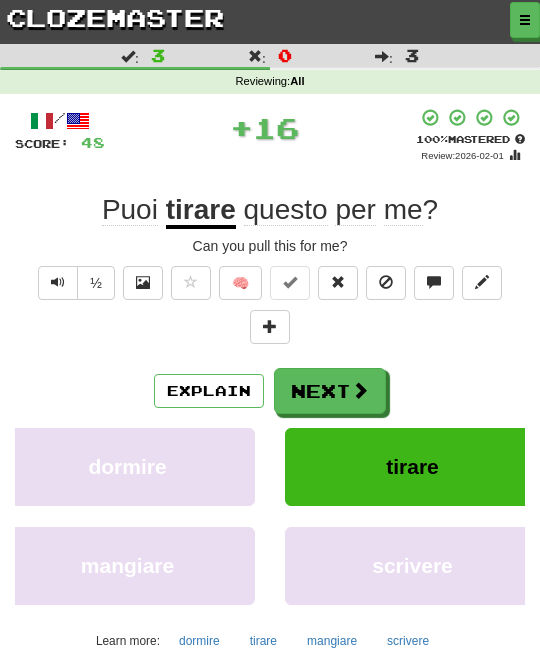 click on "Next" at bounding box center [330, 391] 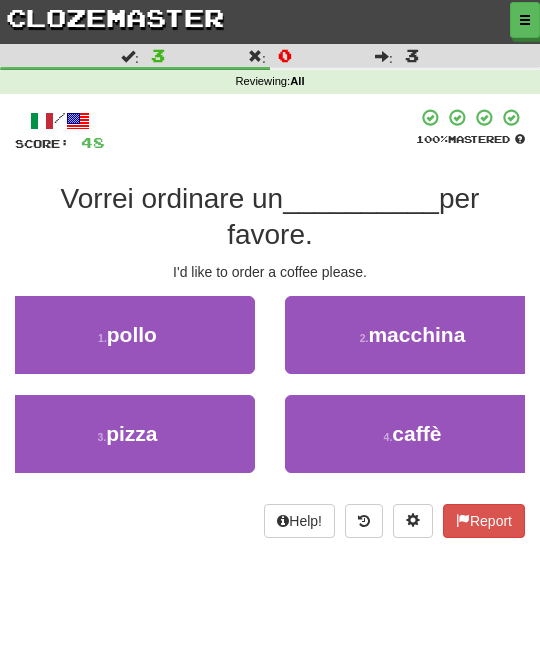 click on "caffè" at bounding box center [416, 433] 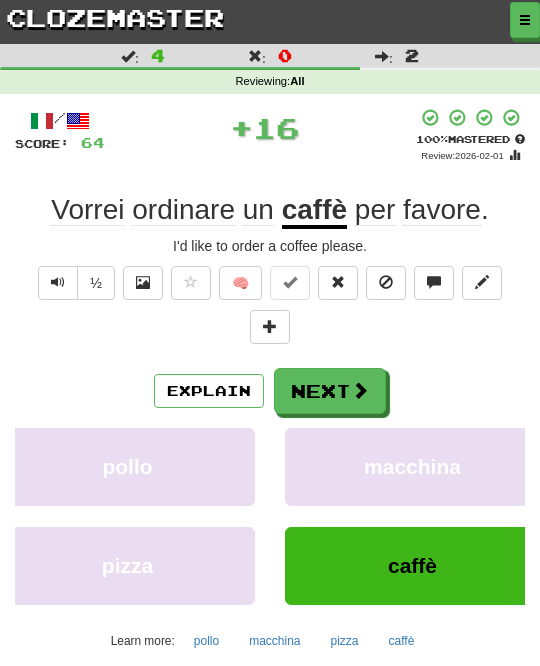 click on "Next" at bounding box center (330, 391) 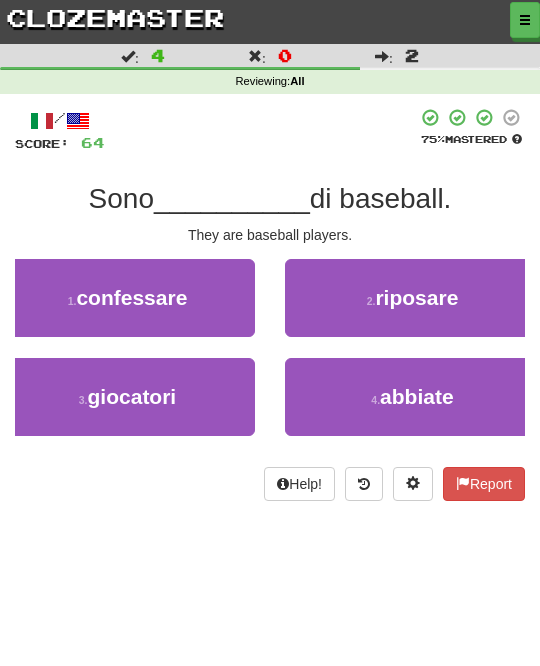 click on "3 .  giocatori" at bounding box center [127, 397] 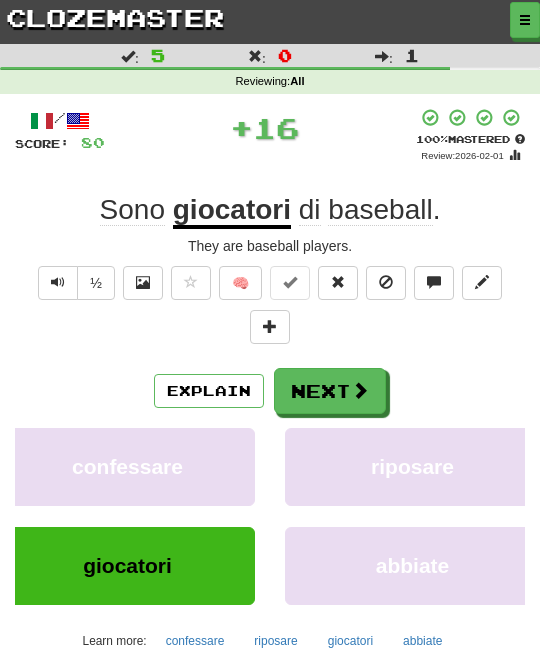 click on "Next" at bounding box center (330, 391) 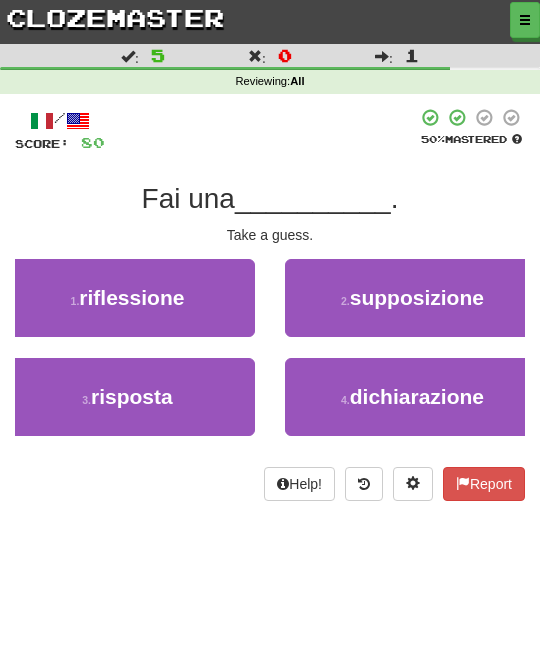 click on "3 .  risposta" at bounding box center (127, 397) 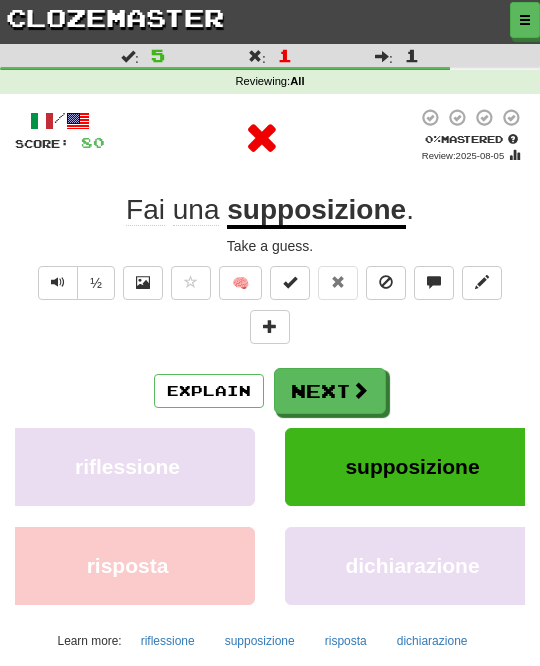 click on "Next" at bounding box center (330, 391) 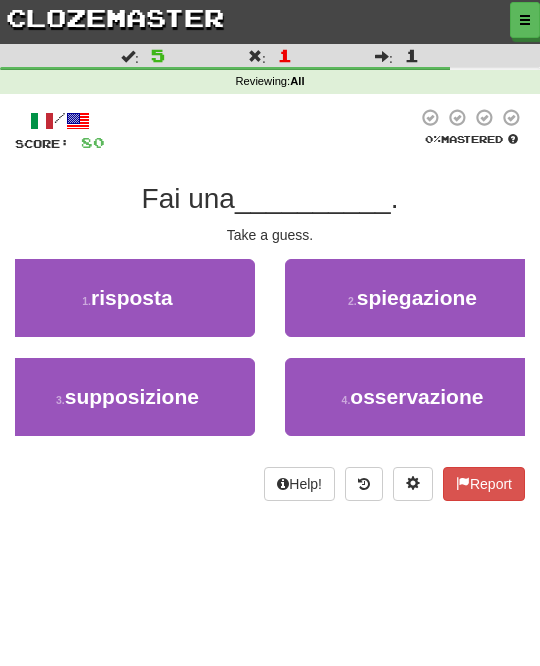 click on "3 .  supposizione" at bounding box center [127, 397] 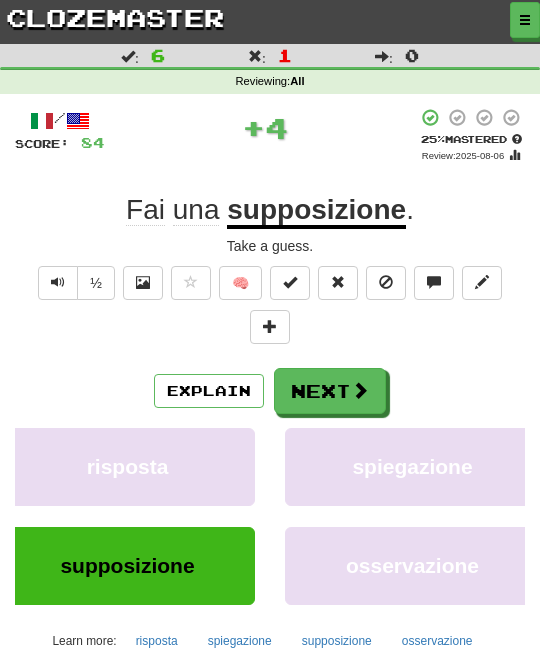 click on "Next" at bounding box center (330, 391) 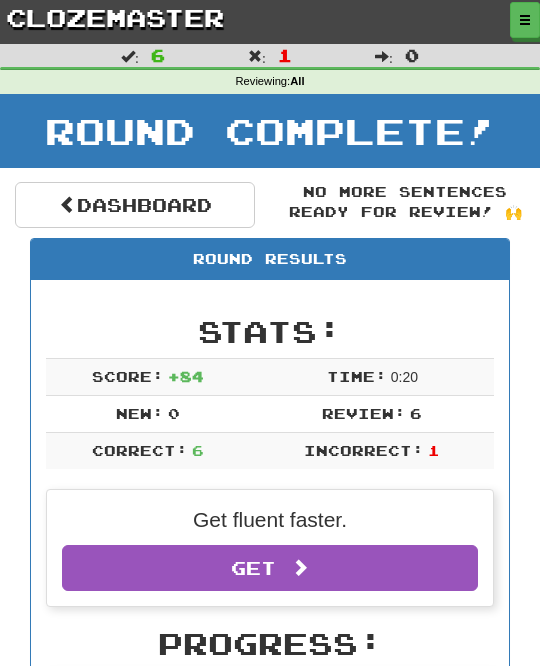 click on "Dashboard" at bounding box center [135, 205] 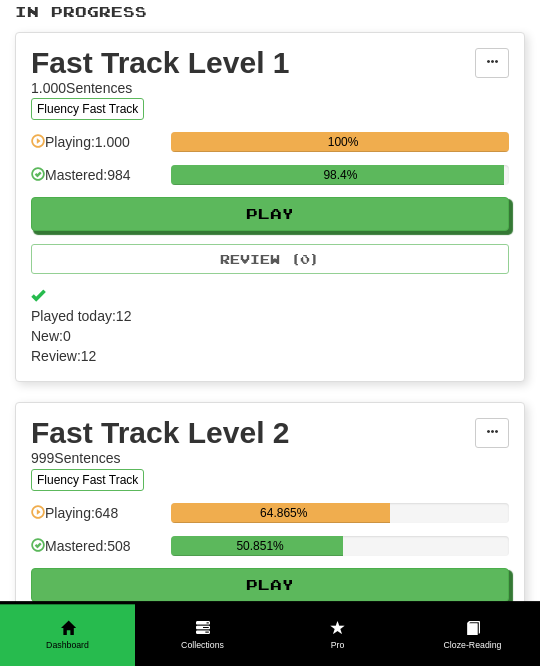 scroll, scrollTop: 372, scrollLeft: 0, axis: vertical 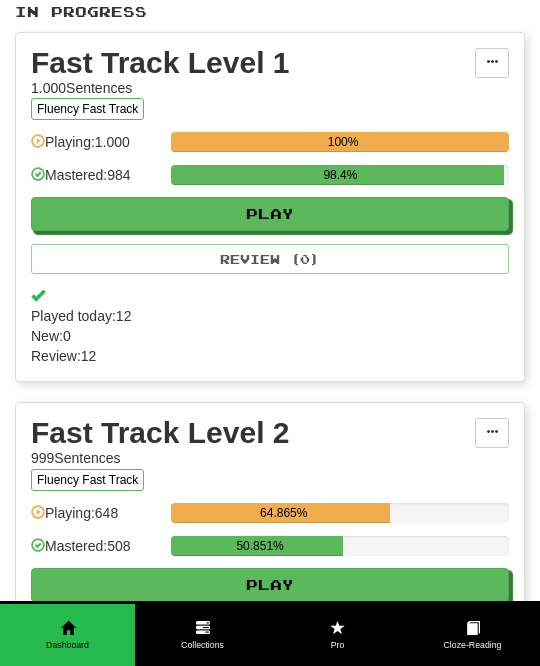 click on "Play" at bounding box center [270, 214] 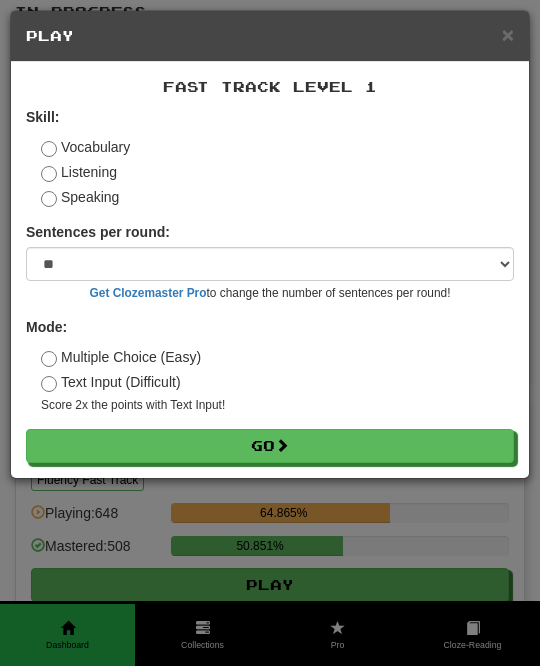 click on "Go" at bounding box center (270, 446) 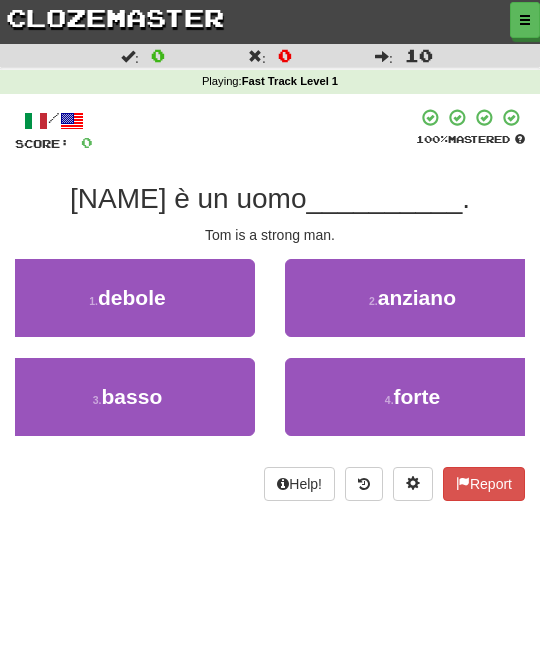 scroll, scrollTop: 0, scrollLeft: 0, axis: both 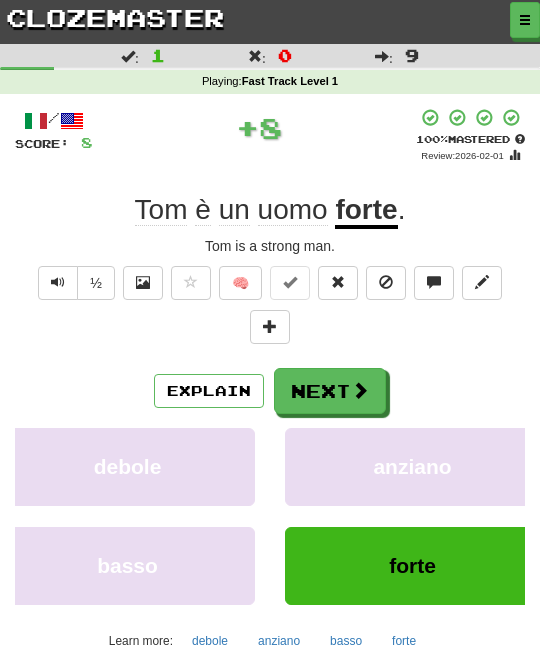 click at bounding box center [360, 390] 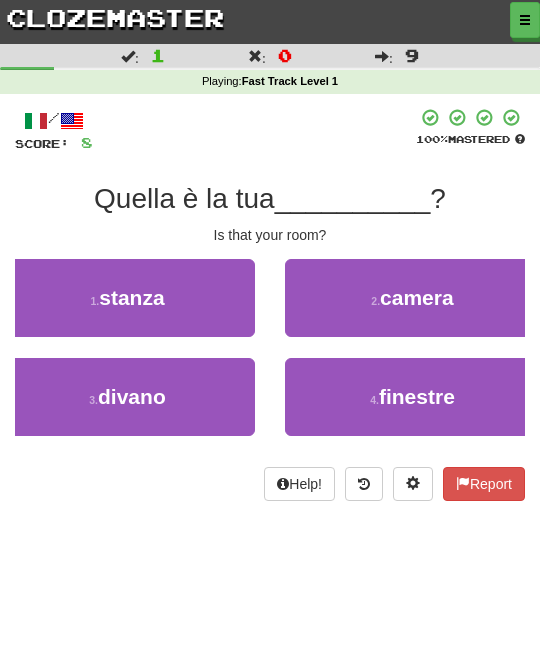 click on "camera" at bounding box center [417, 297] 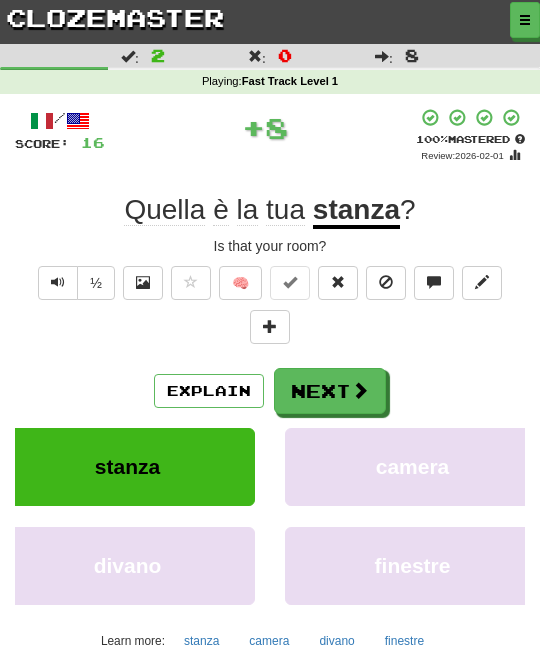 click on "Next" at bounding box center [330, 391] 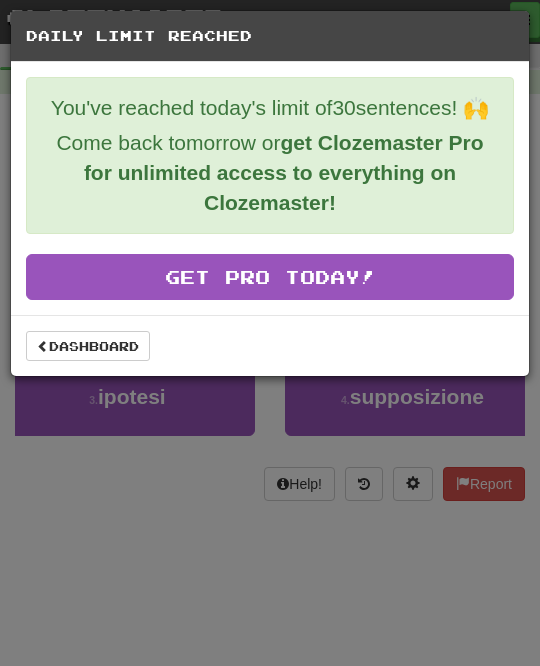 click on "Dashboard" at bounding box center (88, 346) 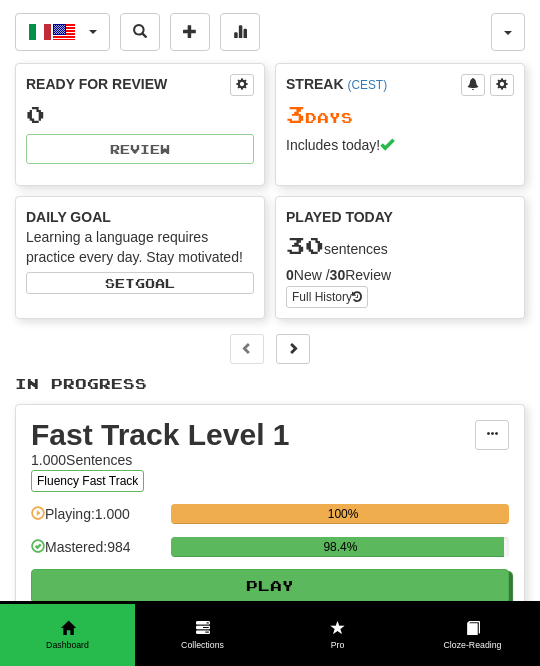 scroll, scrollTop: 0, scrollLeft: 0, axis: both 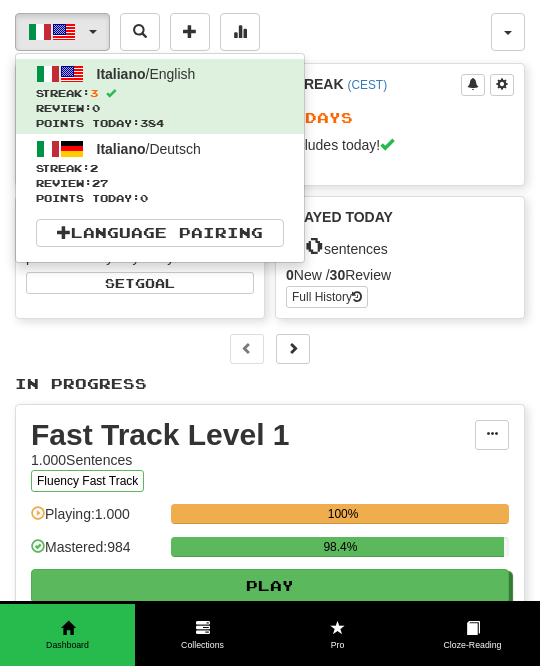 click on "Review:  27" at bounding box center (160, 183) 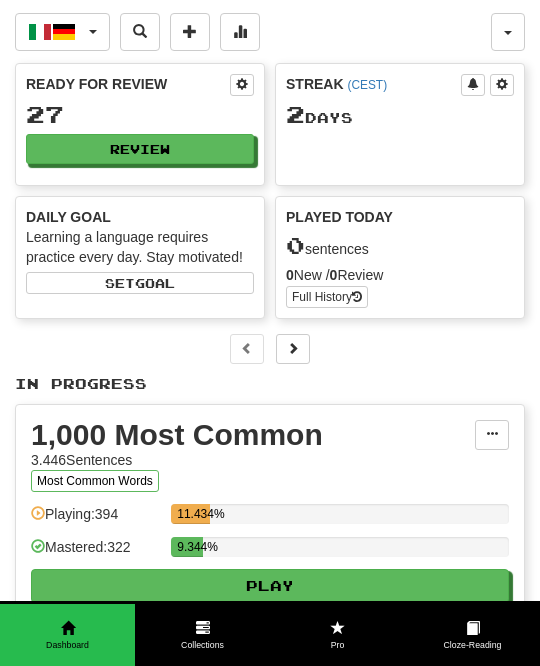 scroll, scrollTop: 0, scrollLeft: 0, axis: both 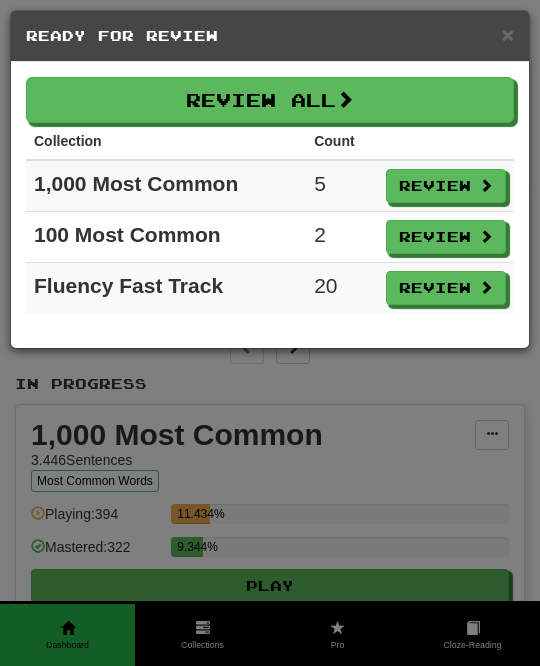 click on "Review All" at bounding box center [270, 100] 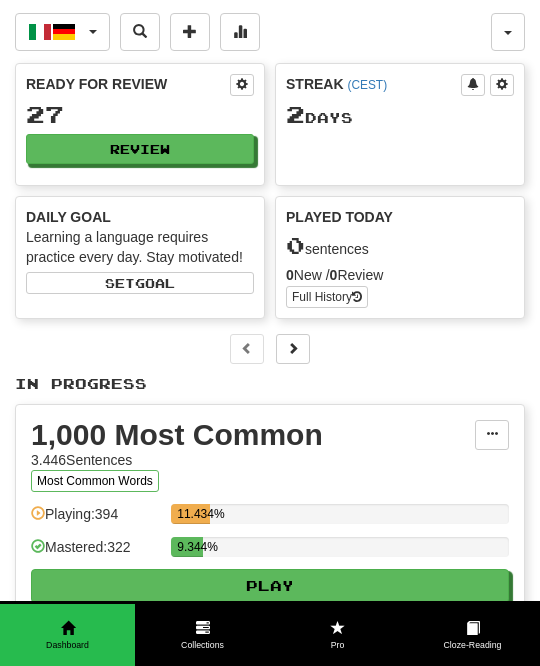 select on "**" 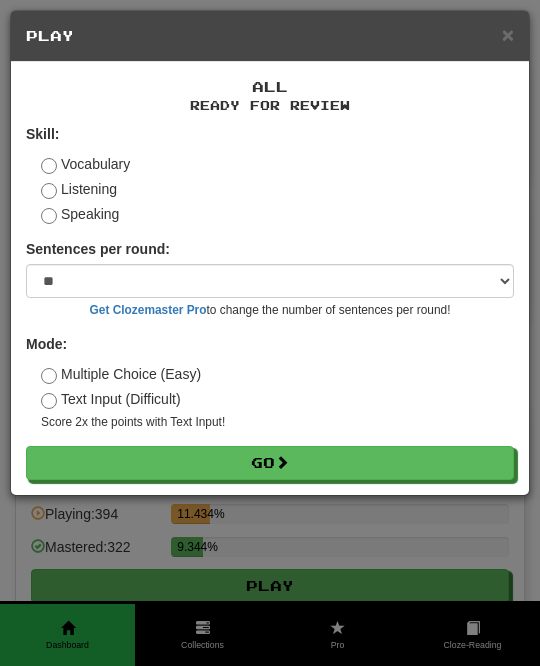 click on "Go" at bounding box center [270, 463] 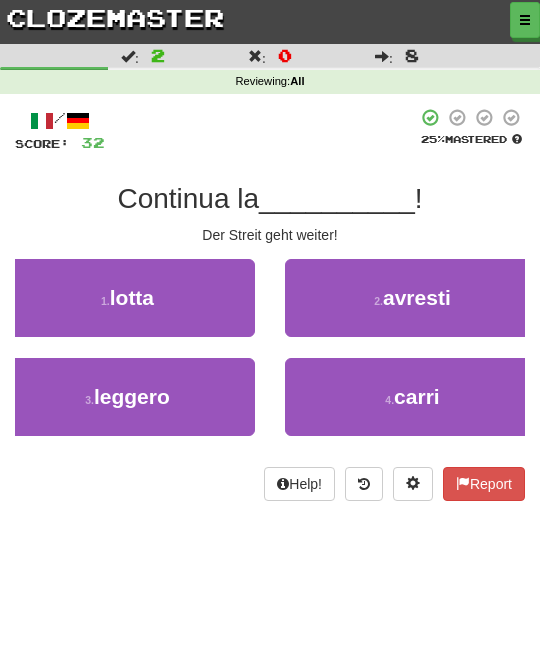 scroll, scrollTop: 0, scrollLeft: 0, axis: both 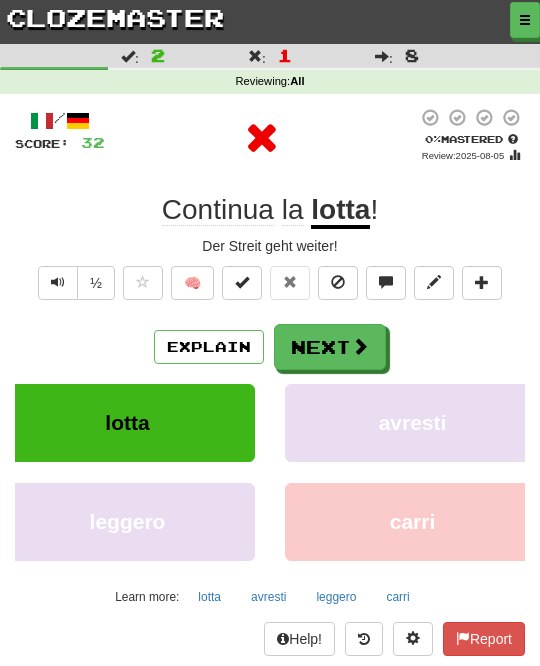 click at bounding box center [360, 346] 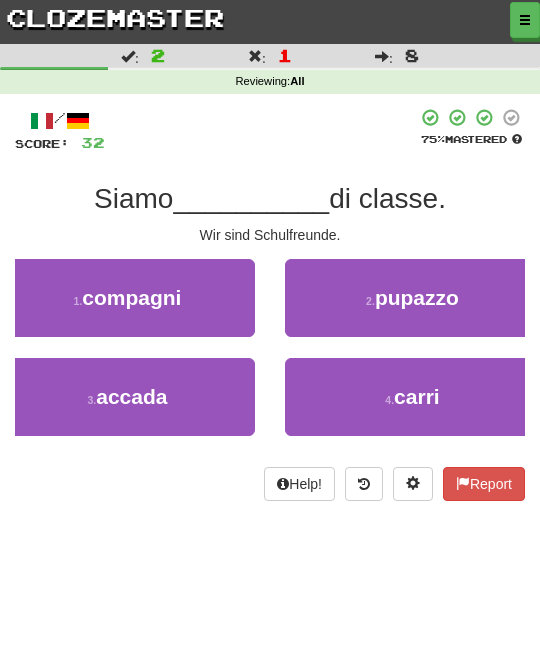 click on "1 .  compagni" at bounding box center [127, 298] 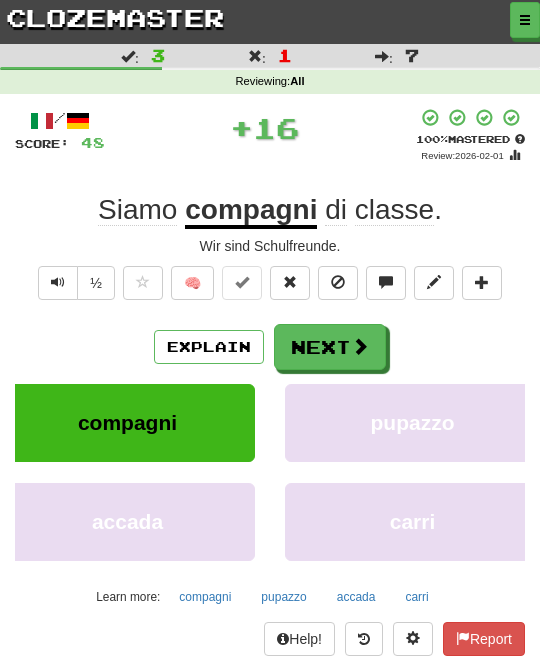 click on "Next" at bounding box center (330, 347) 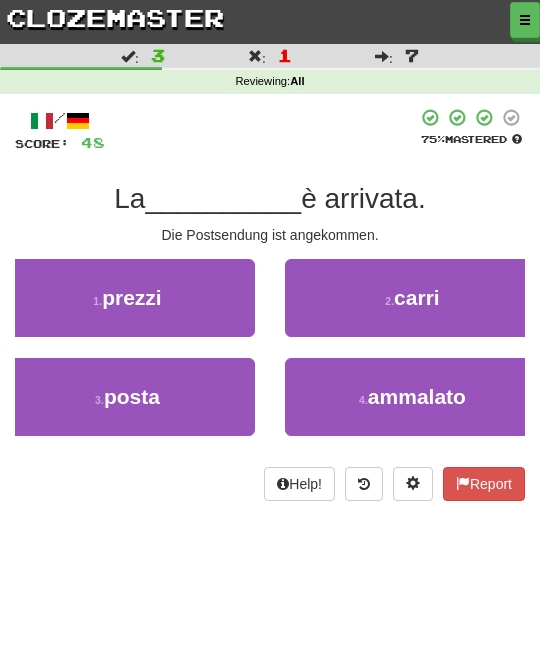 click on "3 .  posta" at bounding box center (127, 397) 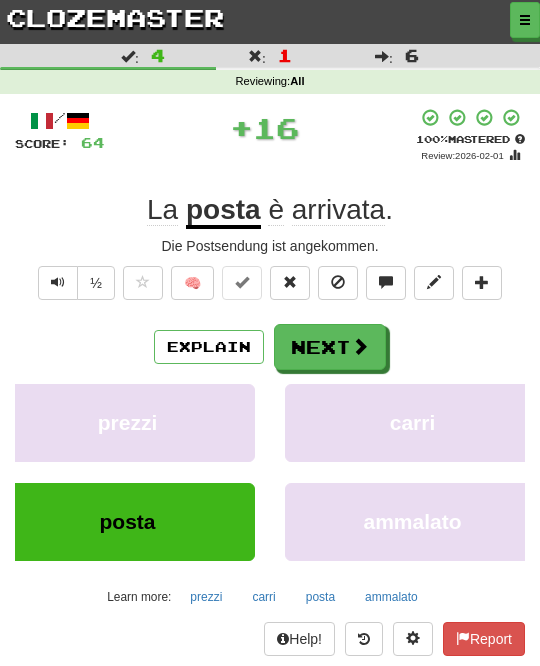 click at bounding box center [360, 346] 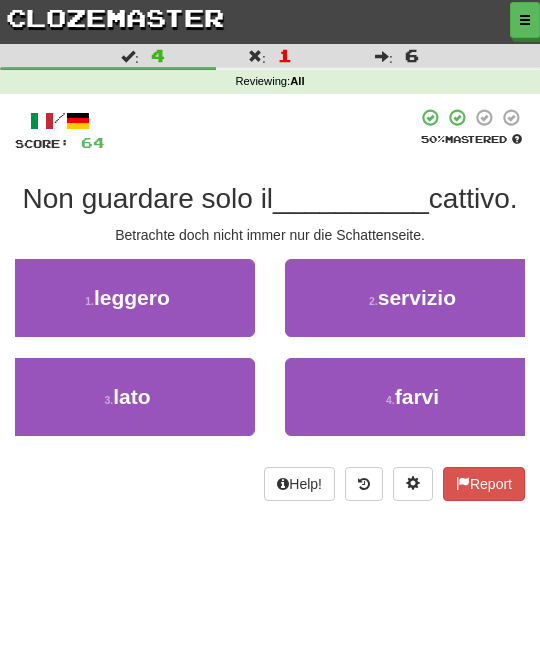 click on "3 .  lato" at bounding box center [127, 397] 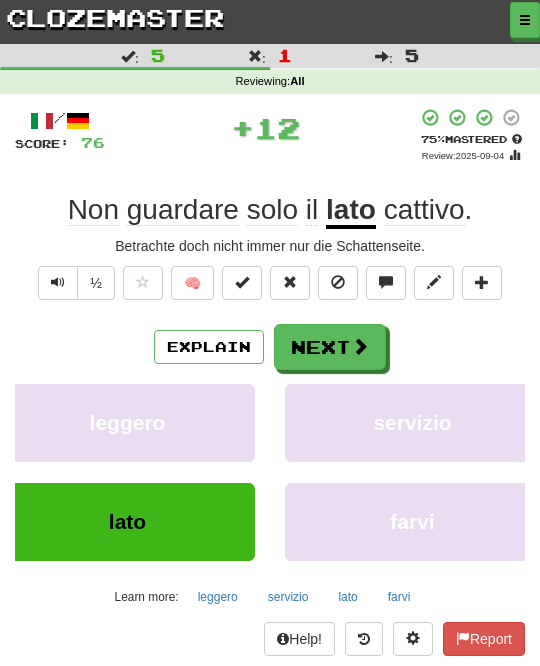 click at bounding box center (360, 346) 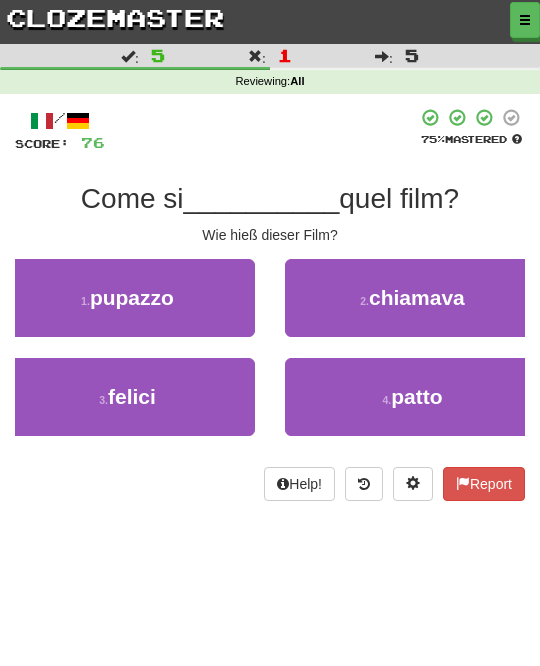 click on "chiamava" at bounding box center [417, 297] 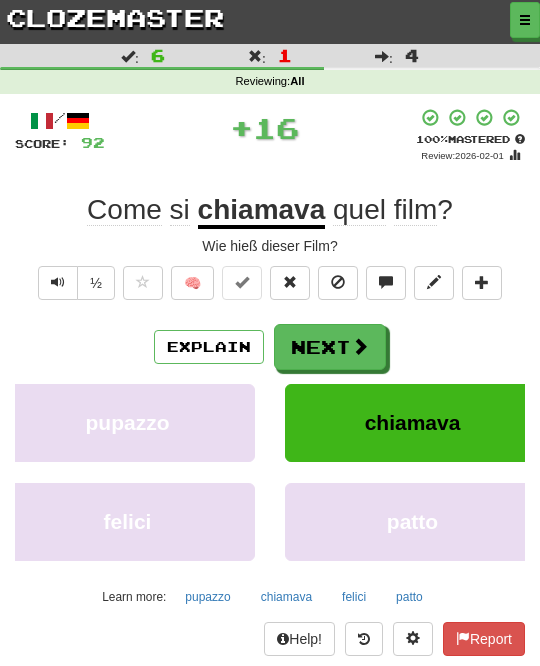 click on "Next" at bounding box center [330, 347] 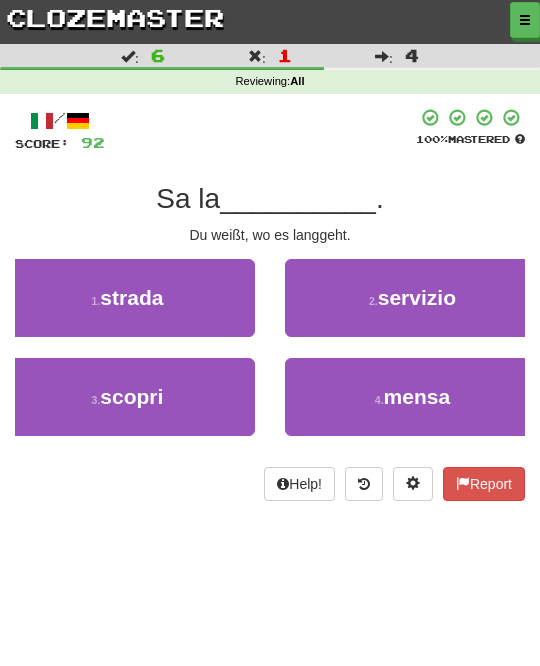 click on "1 .  strada" at bounding box center (127, 298) 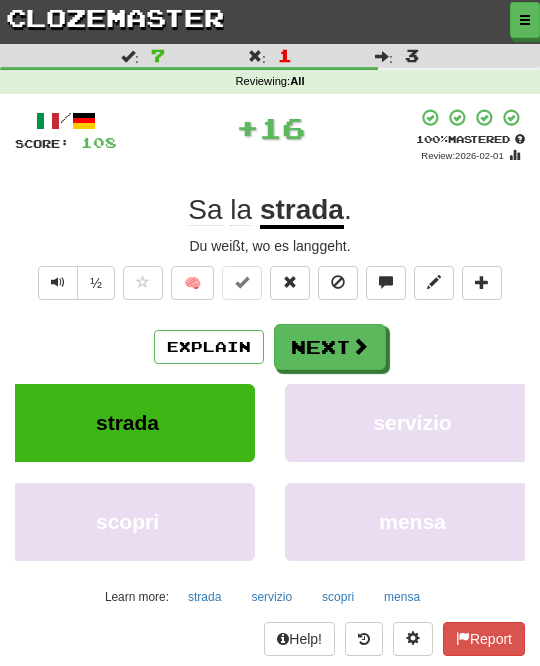 click at bounding box center [360, 346] 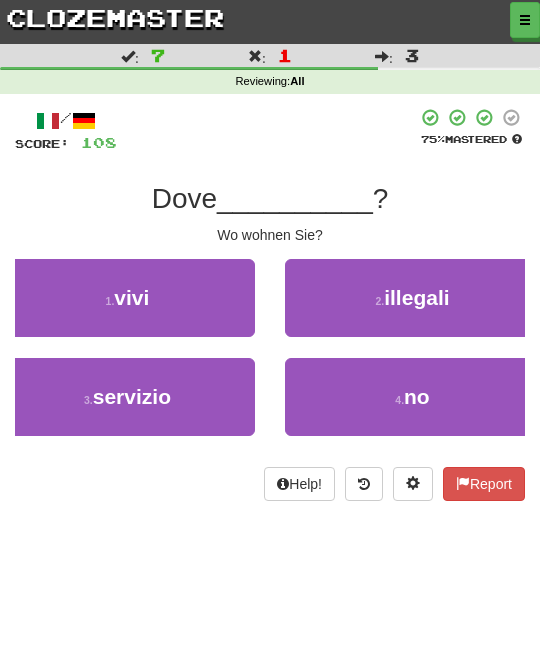 click on "1 .  vivi" at bounding box center [127, 298] 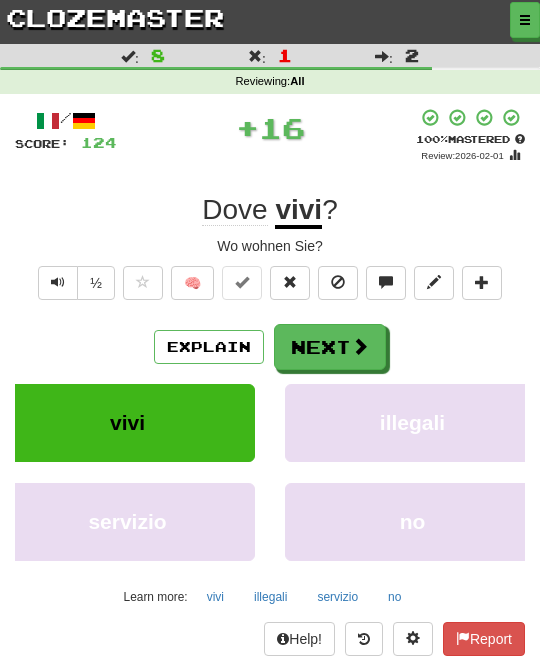 click at bounding box center [360, 346] 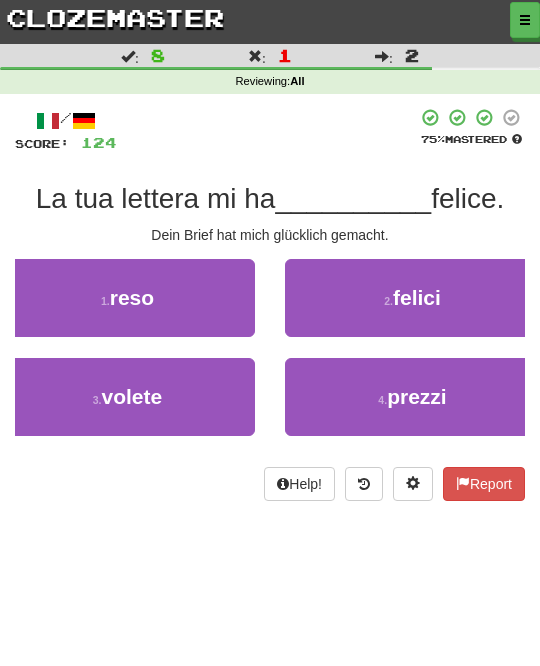 click on "felici" at bounding box center [417, 297] 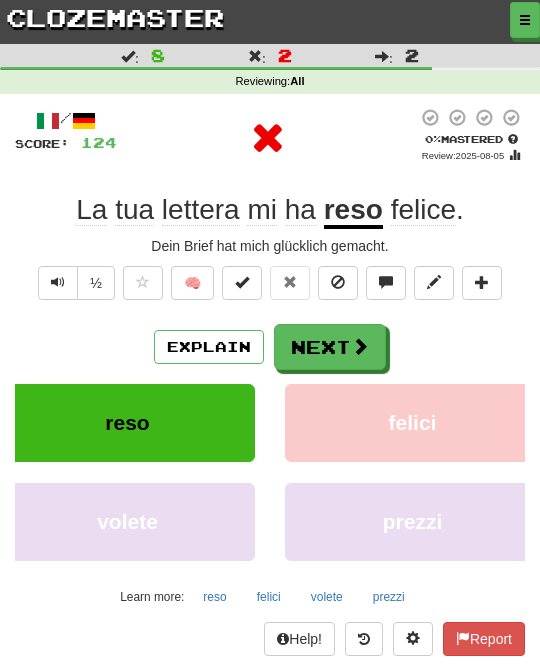 click at bounding box center (360, 346) 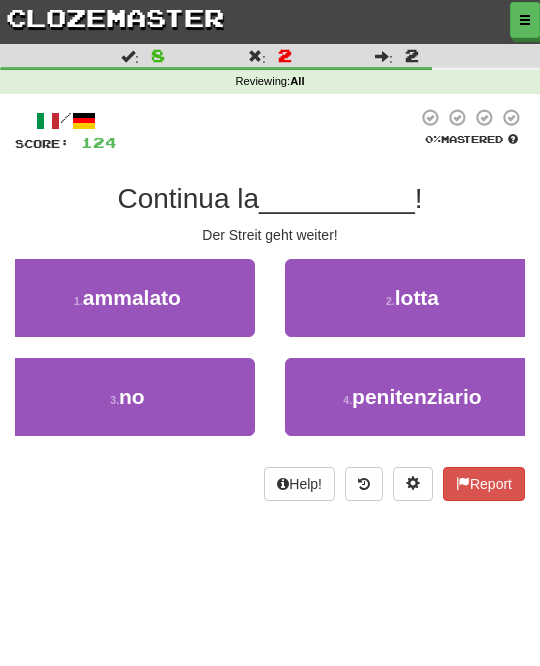 click on "2 .  lotta" at bounding box center [412, 298] 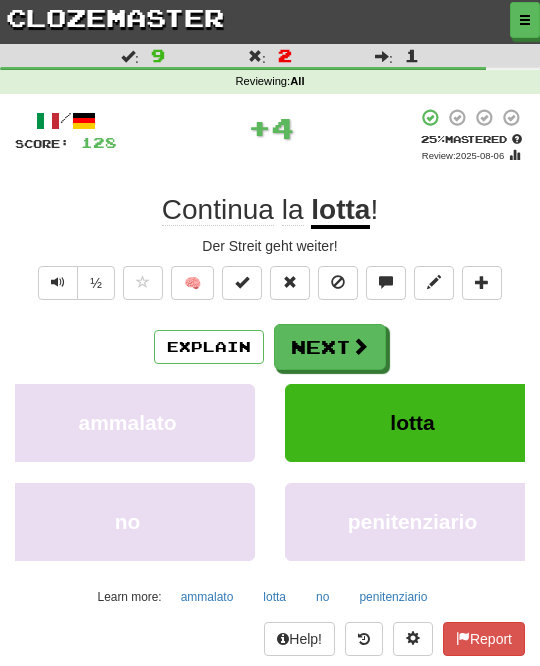 click on "Next" at bounding box center [330, 347] 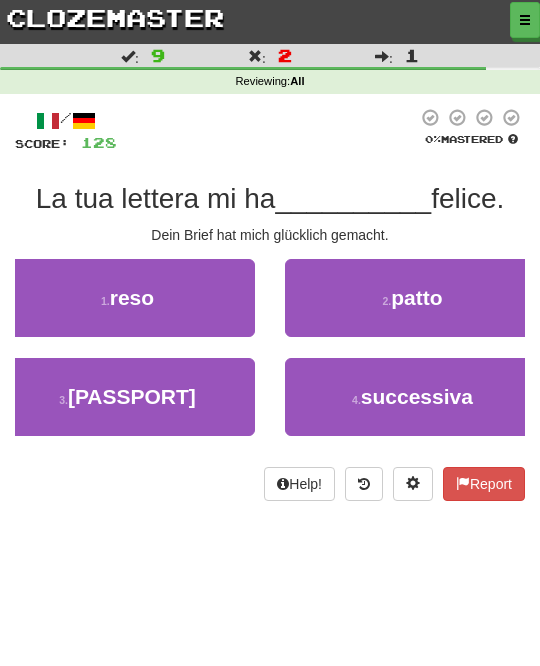 click on "1 .  reso" at bounding box center (127, 298) 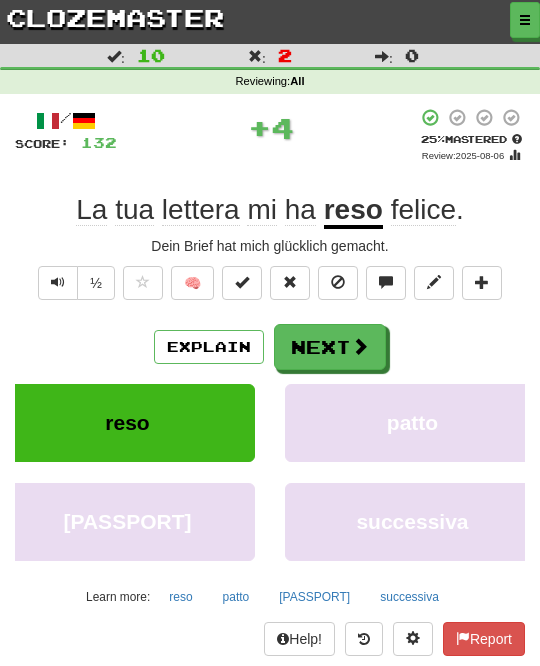 click at bounding box center (360, 346) 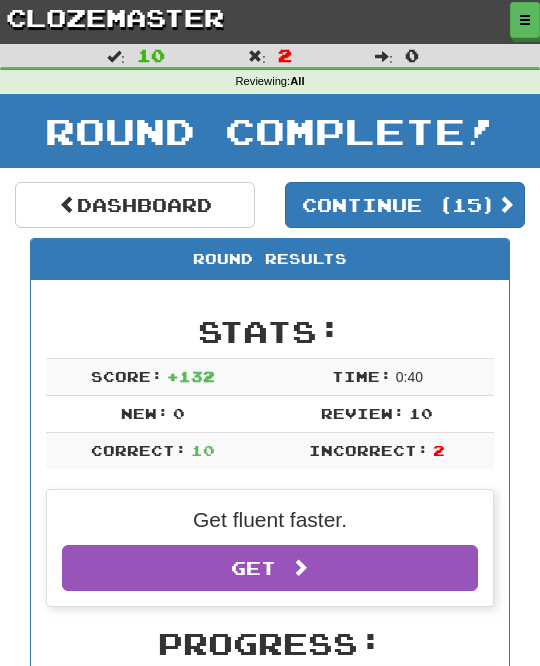 click on "Continue ( 15 )" at bounding box center (405, 205) 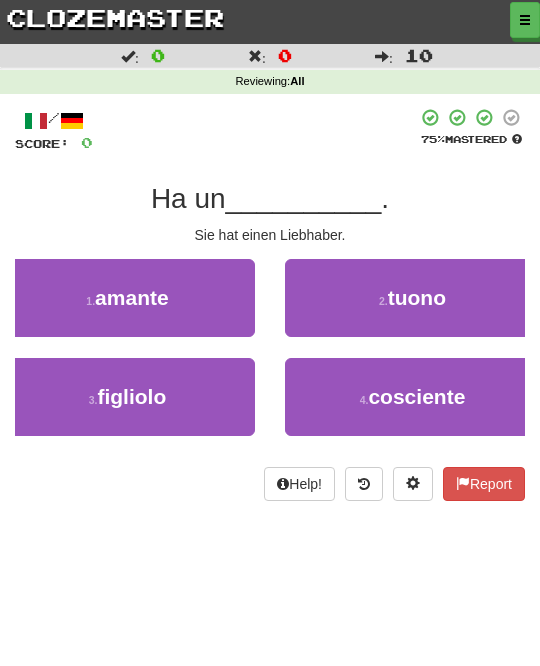 click on "3 .  figliolo" at bounding box center [127, 397] 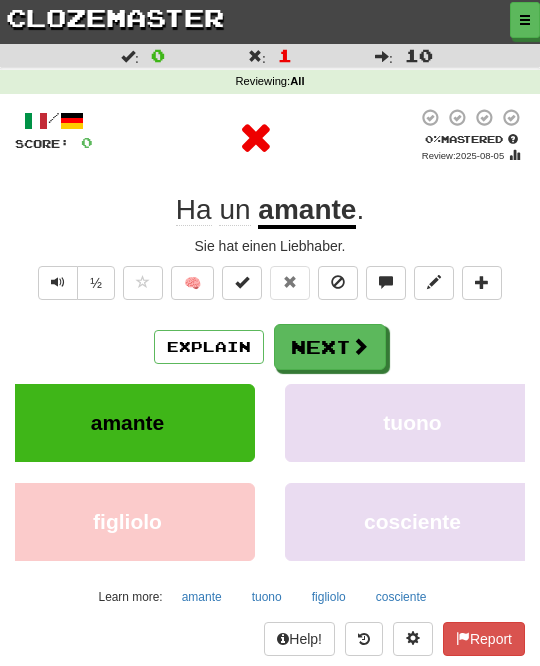 click at bounding box center (360, 346) 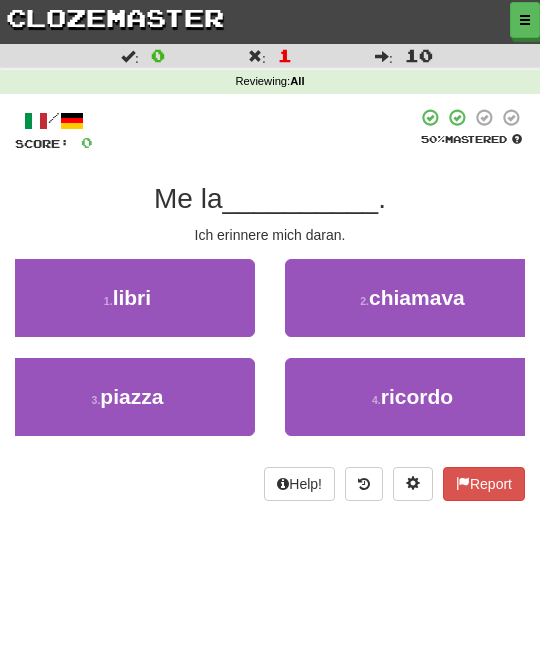 click on "ricordo" at bounding box center (417, 396) 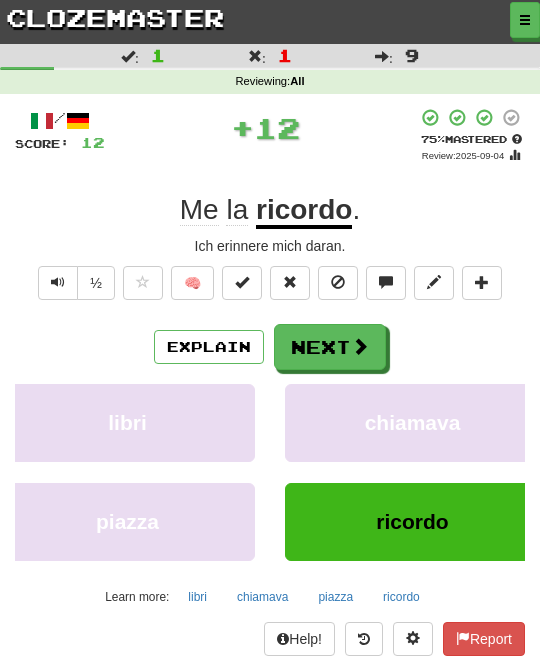 click on "Next" at bounding box center (330, 347) 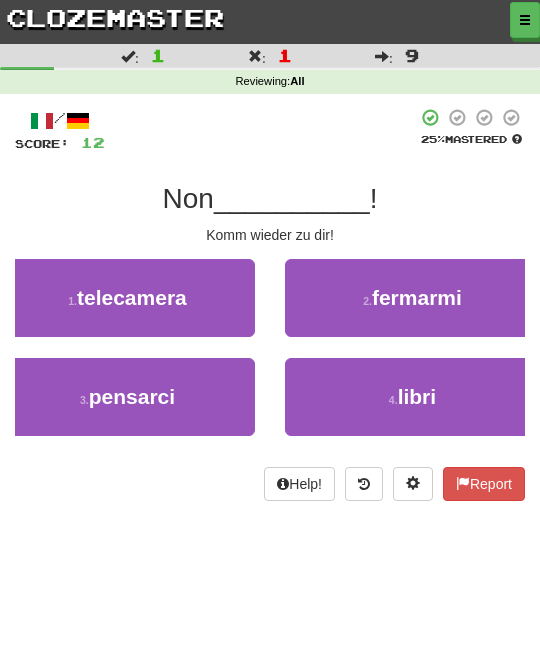click on "3 .  pensarci" at bounding box center [127, 397] 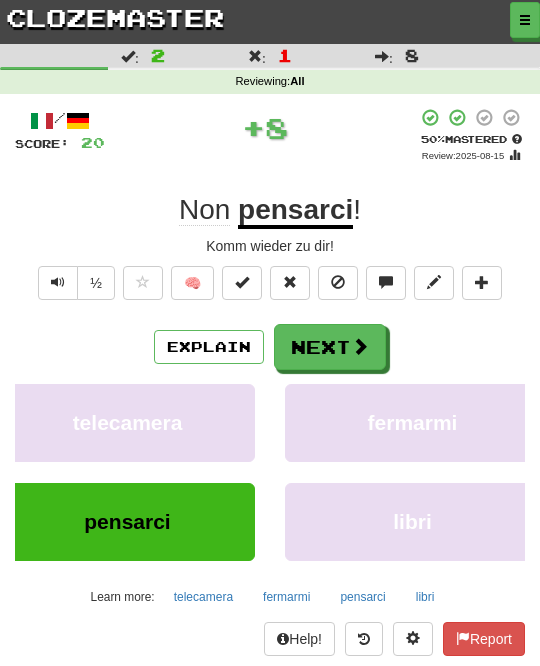 click on "Next" at bounding box center [330, 347] 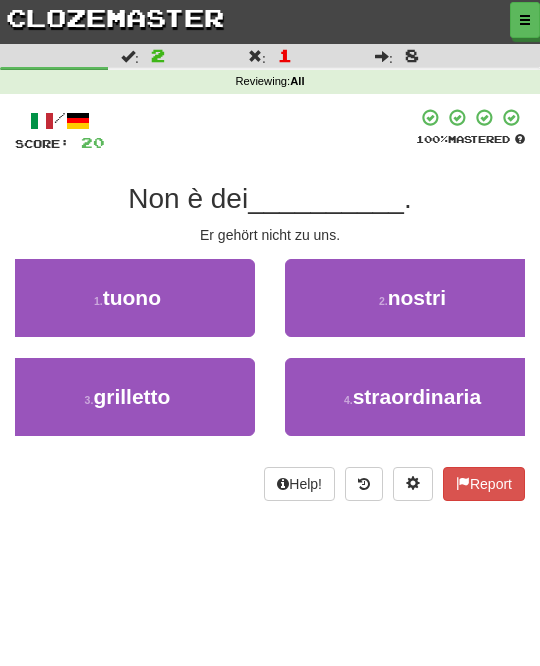 click on "nostri" at bounding box center [417, 297] 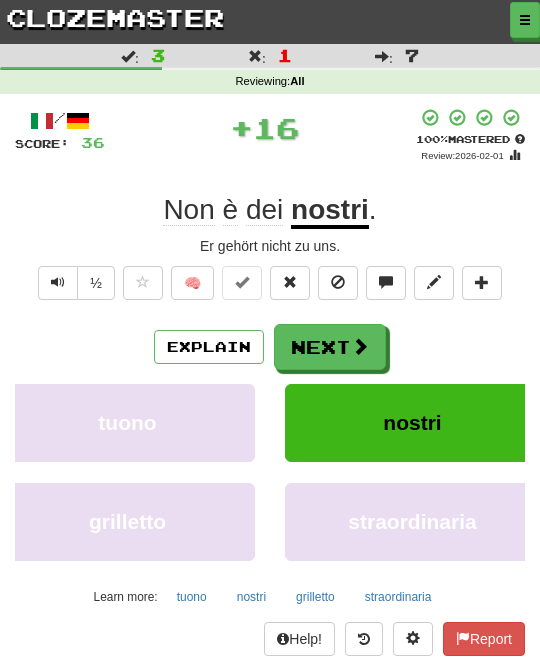 click at bounding box center [360, 346] 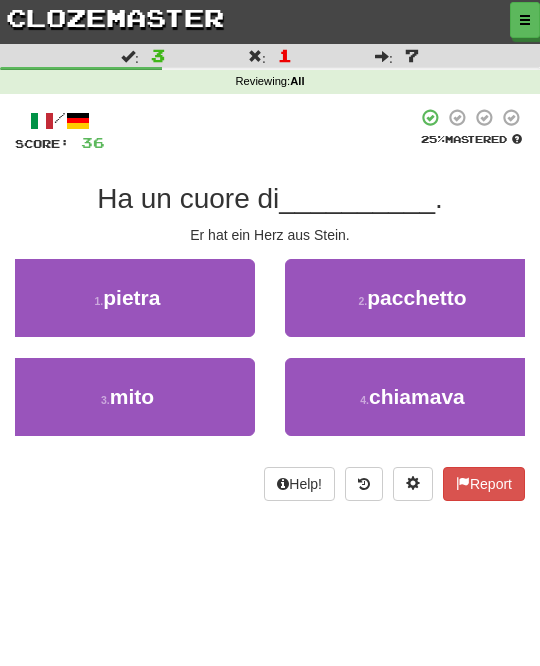 click on "1 .  pietra" at bounding box center [127, 298] 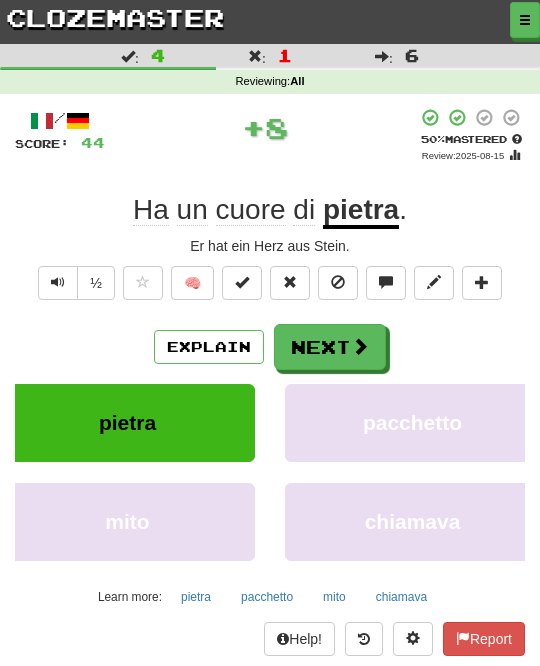 click at bounding box center (360, 346) 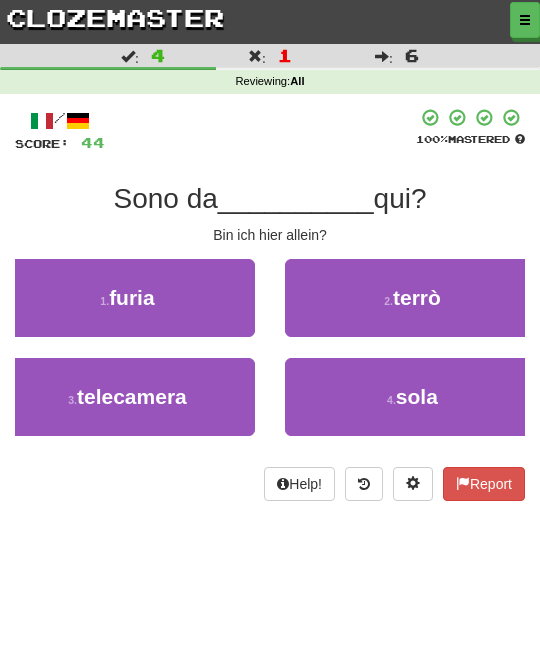 click on "sola" at bounding box center (417, 396) 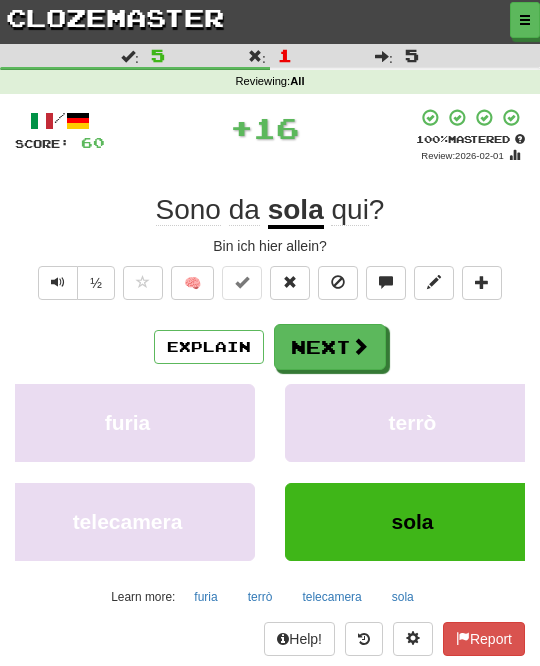 click at bounding box center [360, 346] 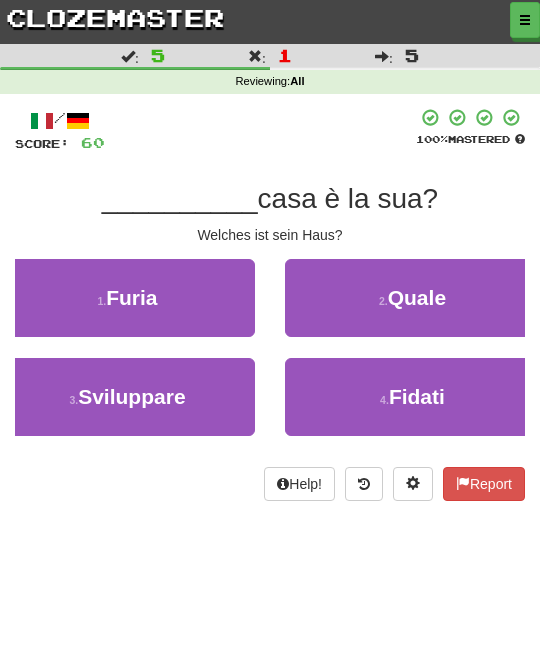click on "2 .  Quale" at bounding box center (412, 298) 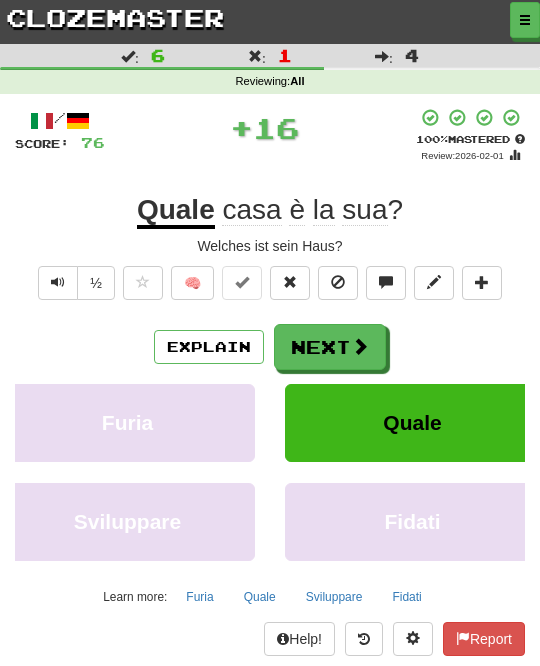 click at bounding box center (360, 346) 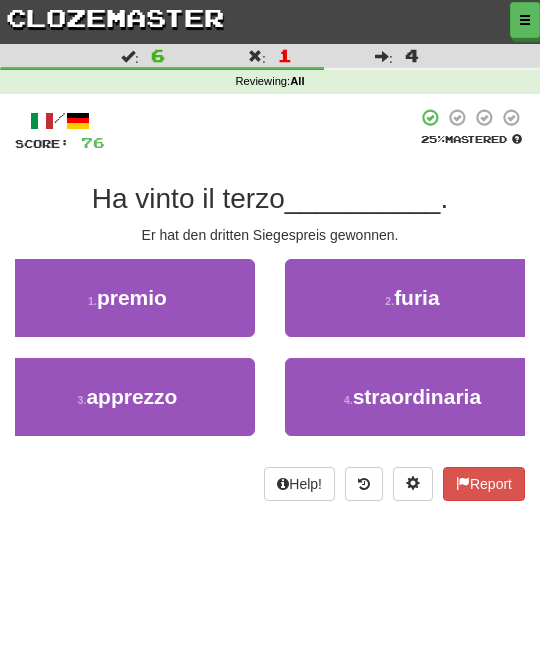 click on "3 .  apprezzo" at bounding box center (127, 397) 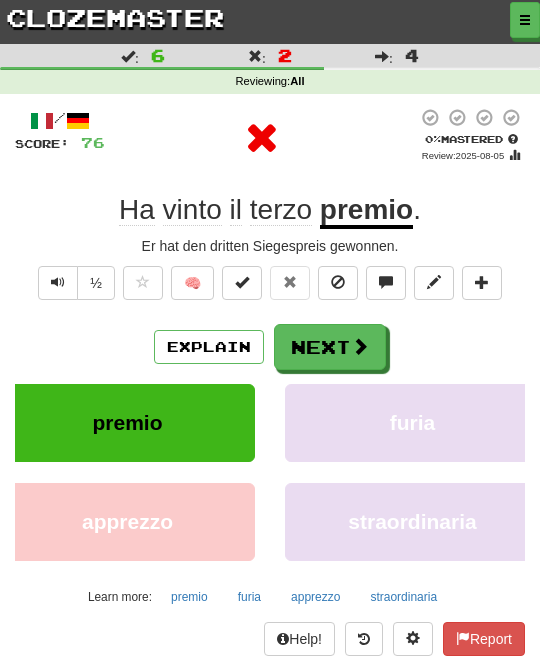 click at bounding box center [360, 346] 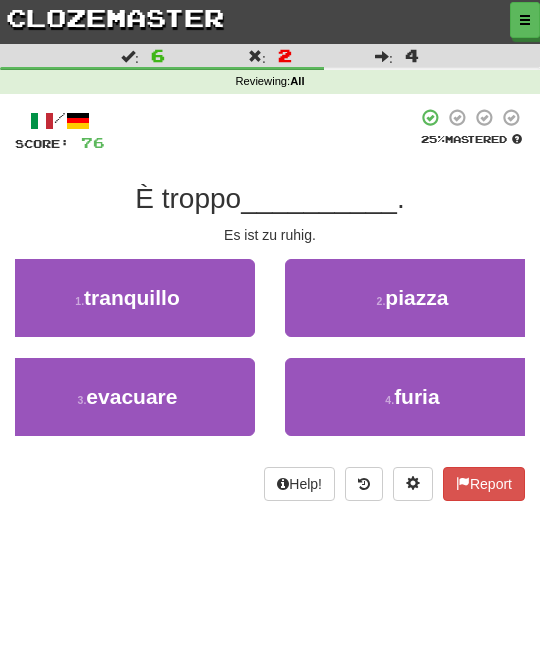 click on "2 .  piazza" at bounding box center [412, 298] 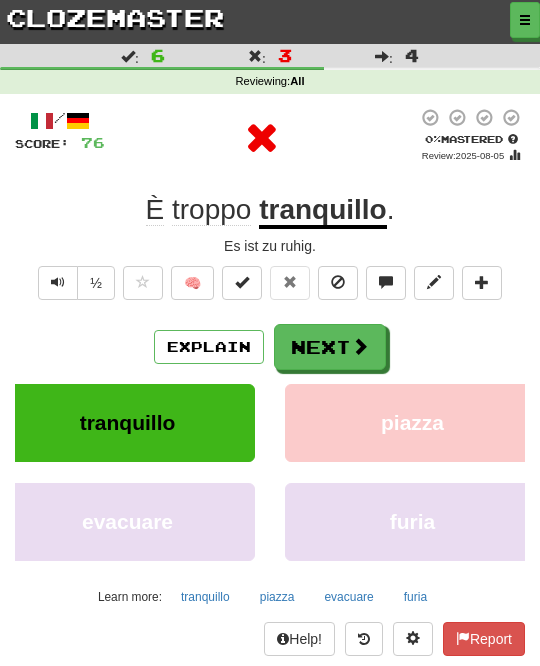 click on "Next" at bounding box center [330, 347] 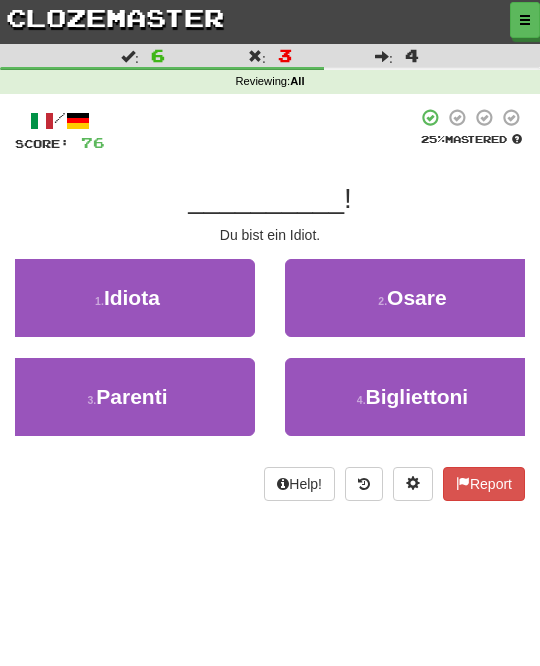 click on "1 .  Idiota" at bounding box center (127, 298) 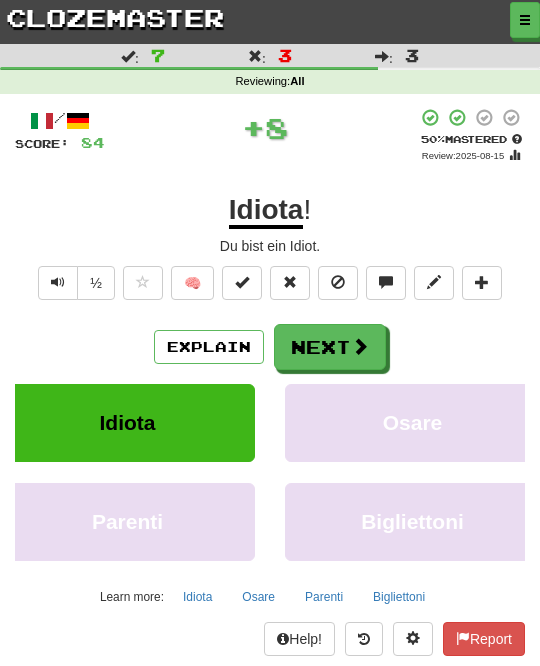 click on "Next" at bounding box center [330, 347] 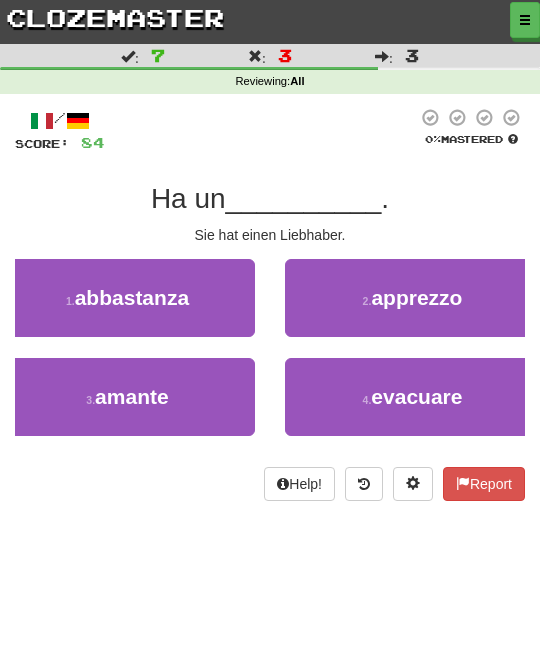 click on "3 .  amante" at bounding box center [127, 397] 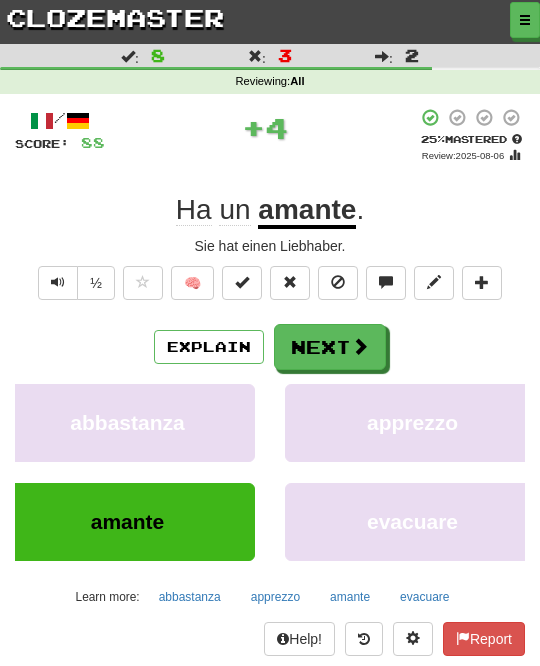 click at bounding box center (360, 346) 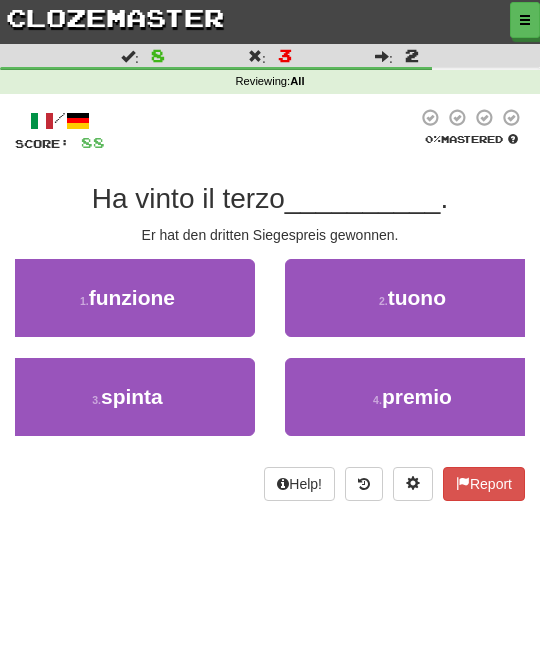 click on "4 .  premio" at bounding box center (412, 397) 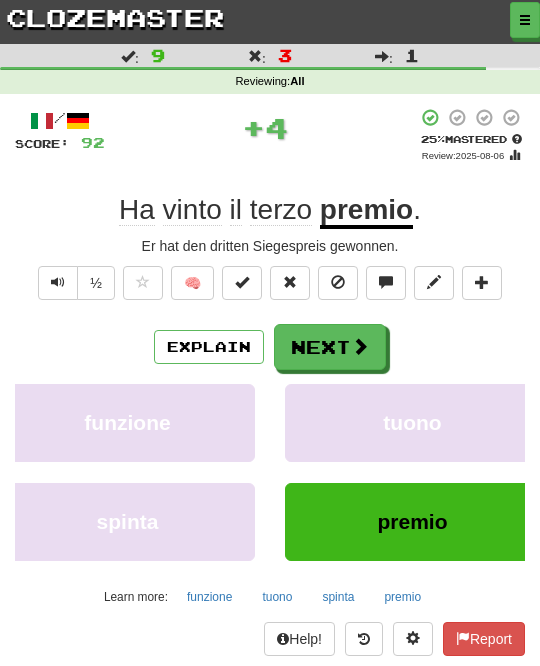 click on "Next" at bounding box center (330, 347) 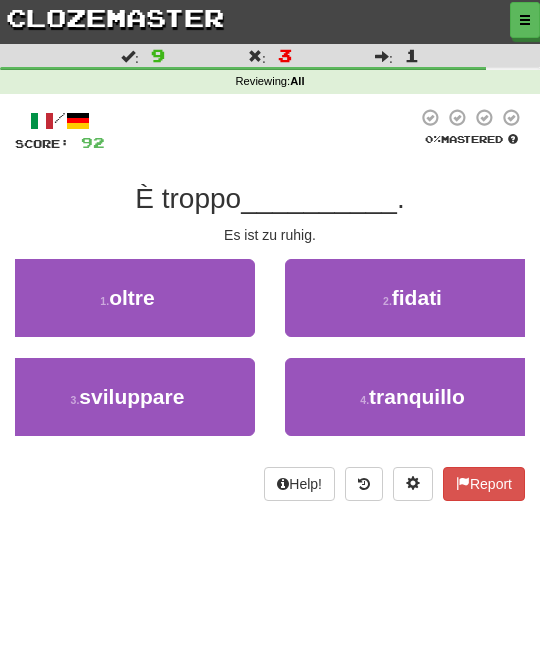 click on "tranquillo" at bounding box center (417, 396) 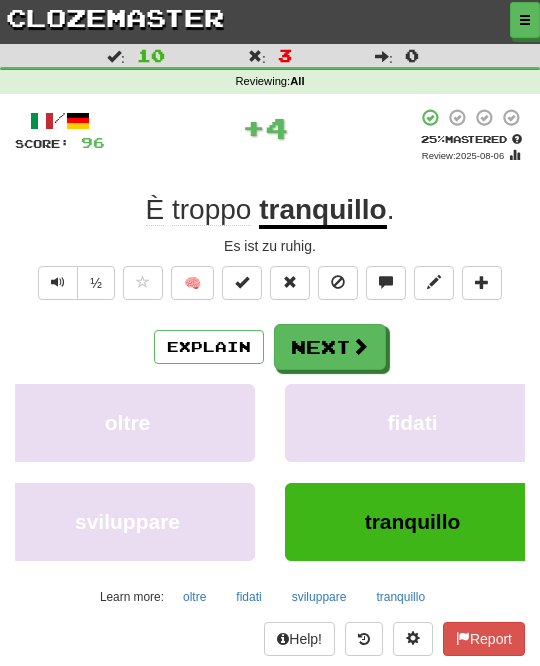 click at bounding box center (360, 346) 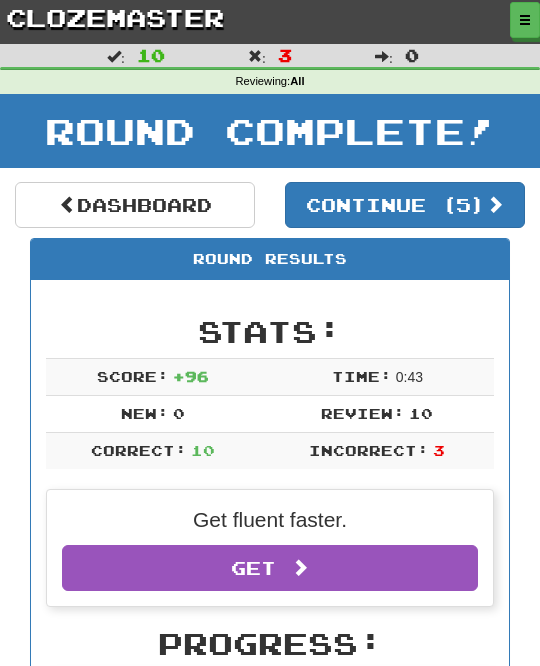 click on "Continue ( 5 )" at bounding box center (405, 205) 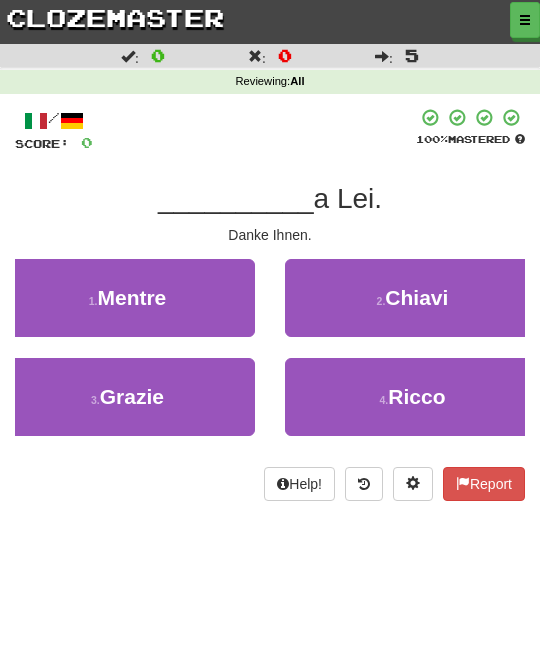 click on "3 .  Grazie" at bounding box center (127, 397) 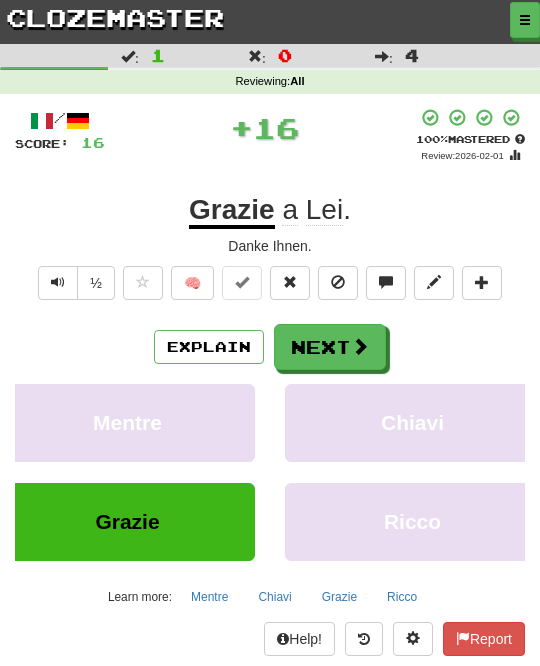 click at bounding box center [360, 346] 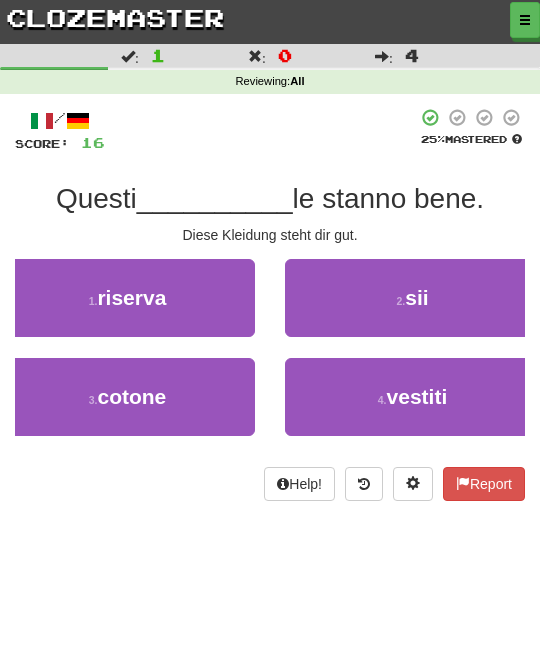 click on "vestiti" at bounding box center [417, 396] 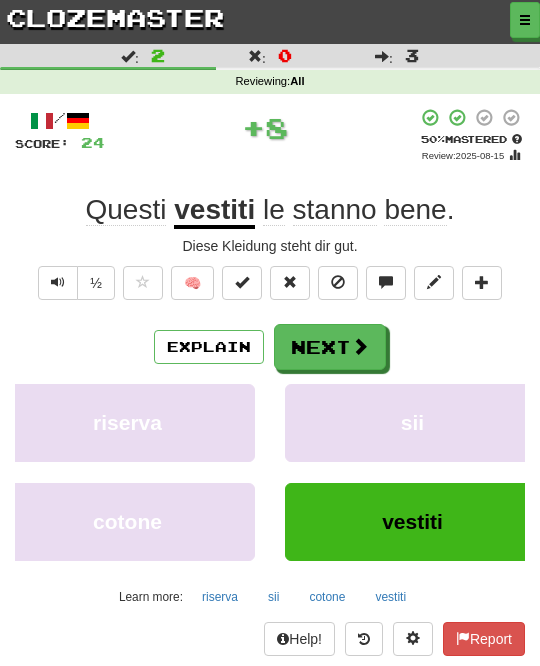 click on "Next" at bounding box center [330, 347] 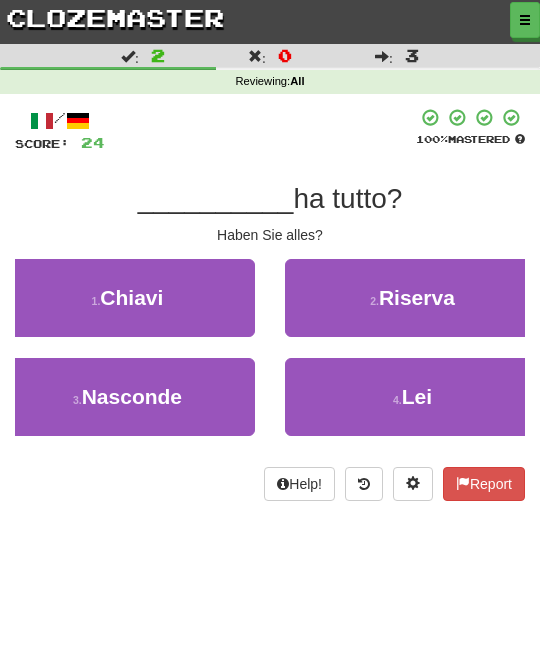 click on "4 .  Lei" at bounding box center (412, 397) 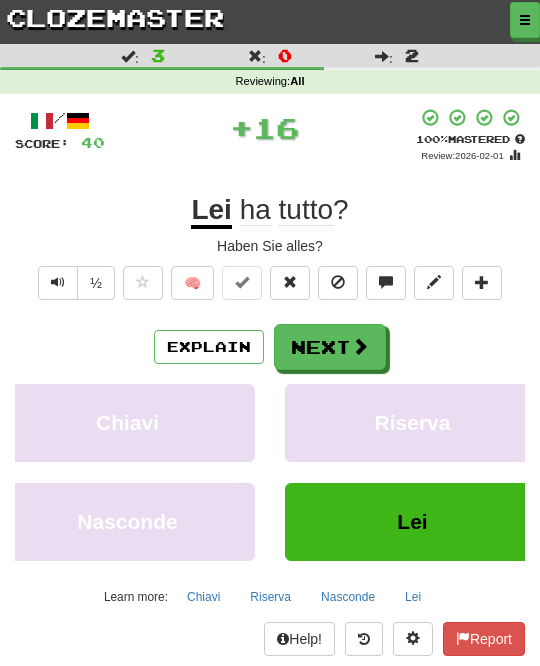 click on "Next" at bounding box center [330, 347] 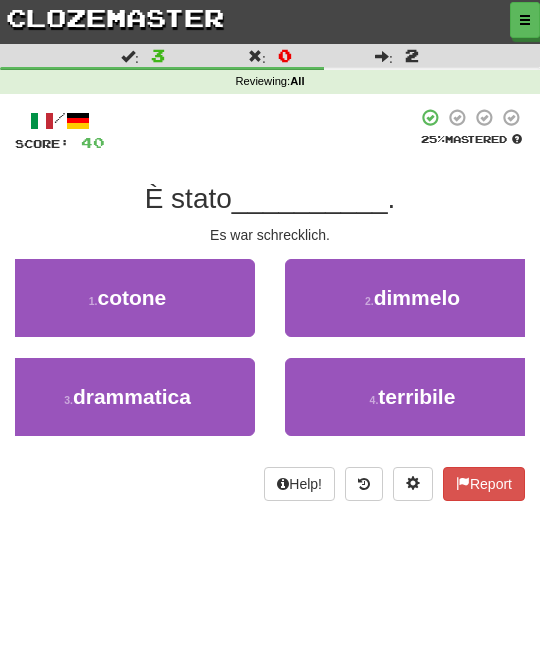 click on "terribile" at bounding box center [416, 396] 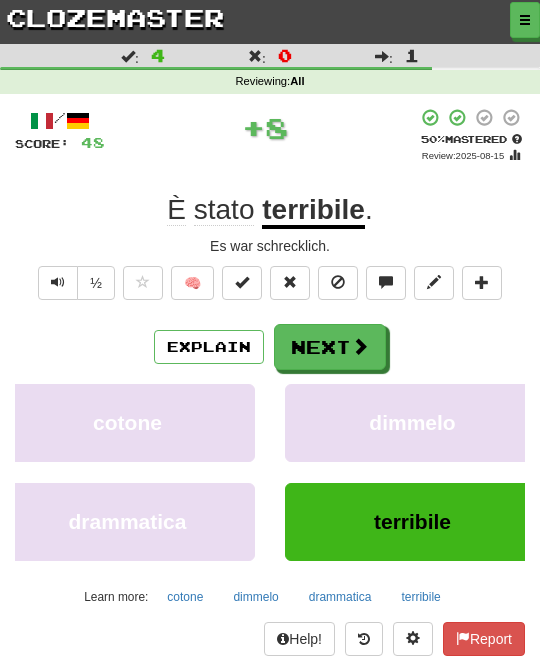 click on "Next" at bounding box center [330, 347] 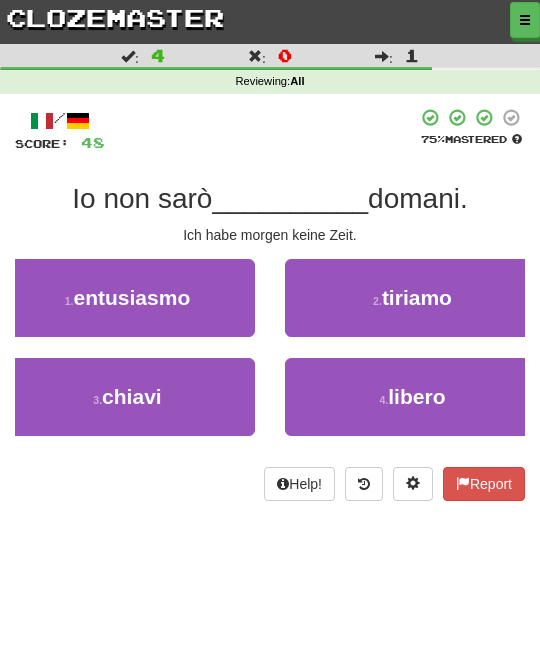 click on "4 .  libero" at bounding box center (412, 397) 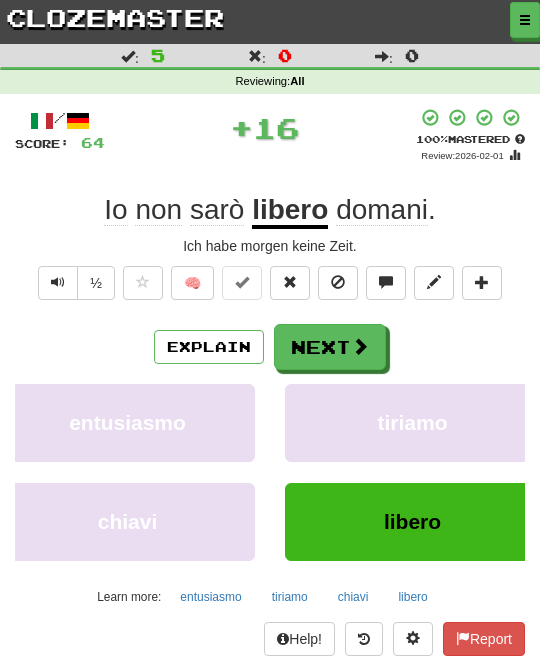 click on "Next" at bounding box center (330, 347) 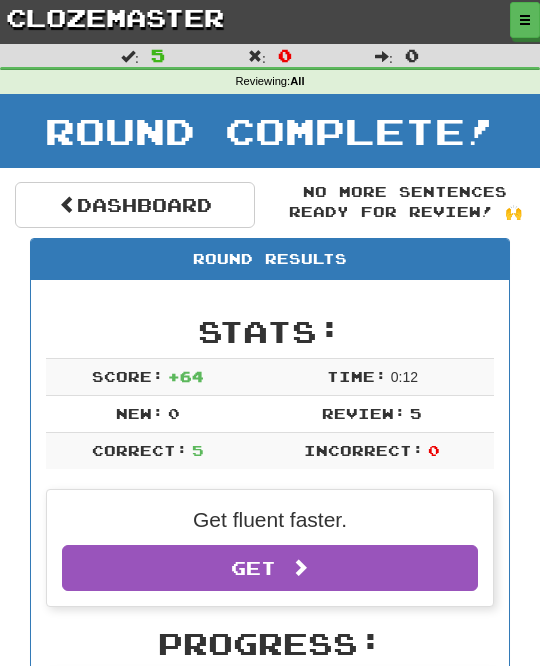click on "Dashboard" at bounding box center (135, 205) 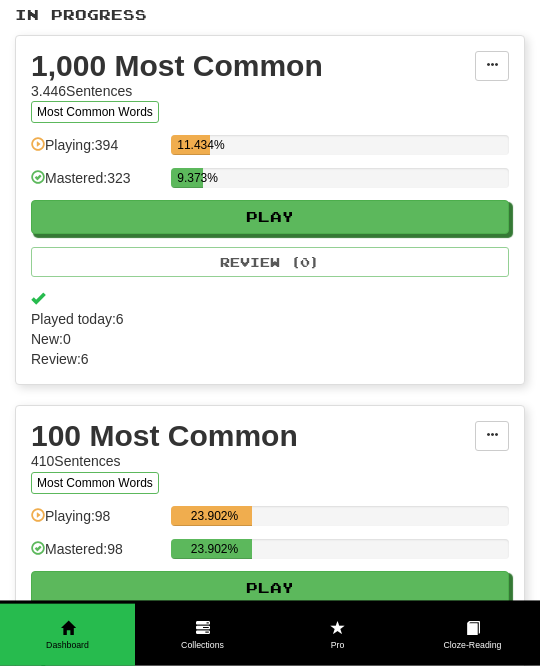 scroll, scrollTop: 370, scrollLeft: 0, axis: vertical 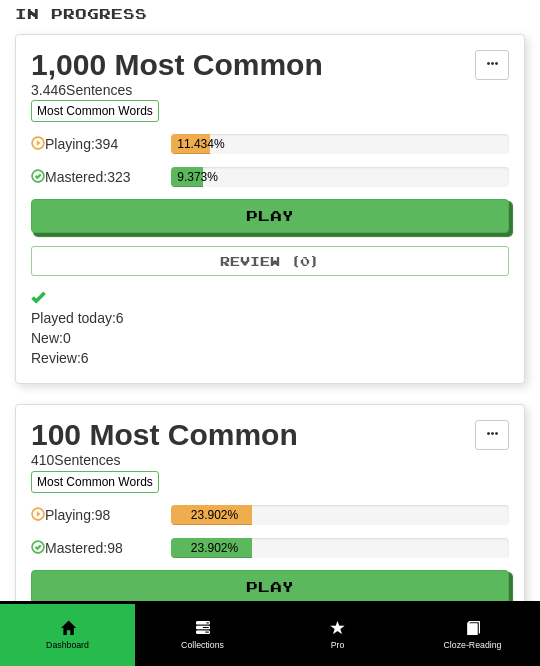 click on "Play" at bounding box center (270, 216) 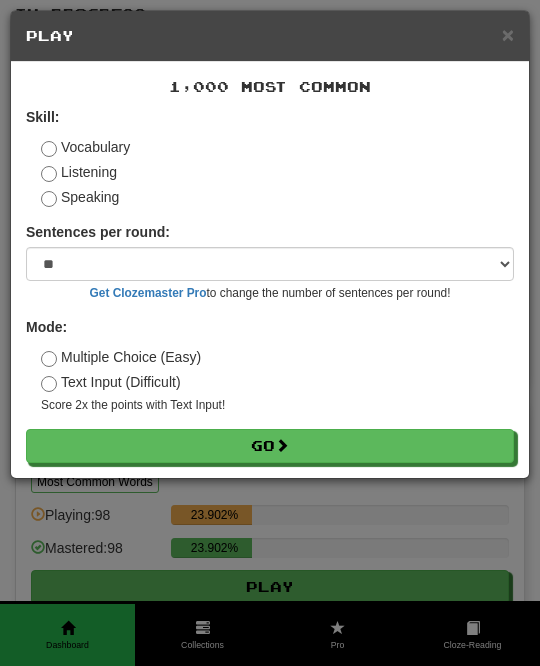 click on "Go" at bounding box center [270, 446] 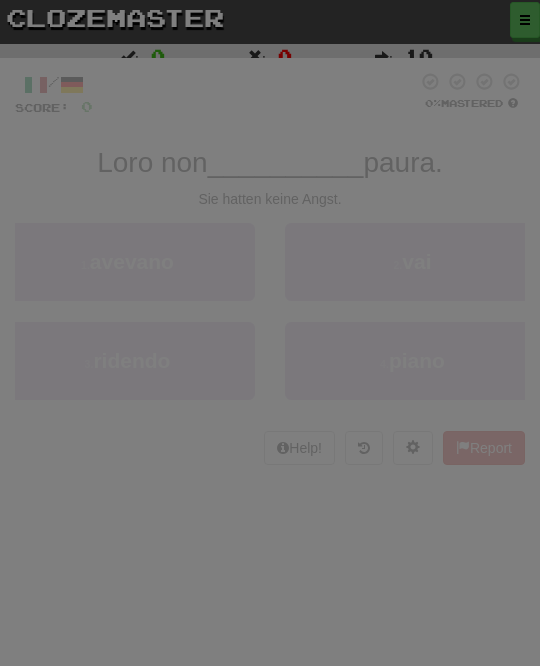 scroll, scrollTop: 0, scrollLeft: 0, axis: both 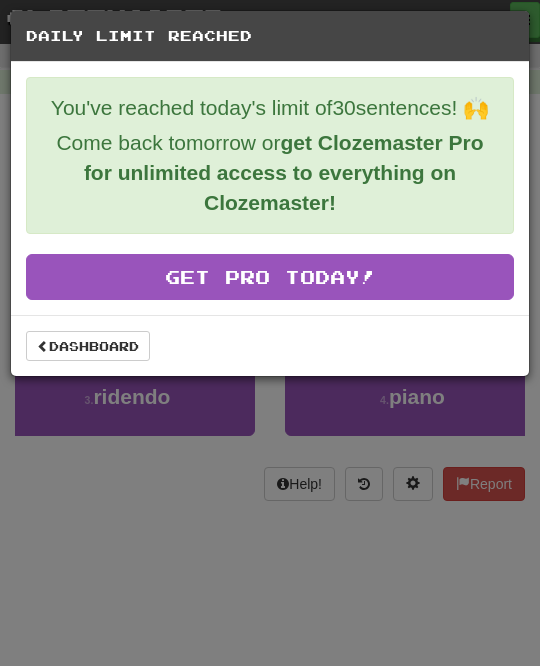 click on "Dashboard" at bounding box center [88, 346] 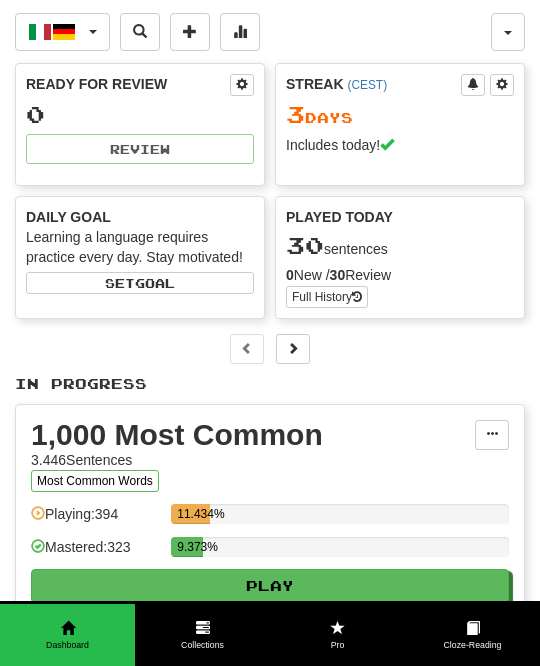 scroll, scrollTop: 0, scrollLeft: 0, axis: both 